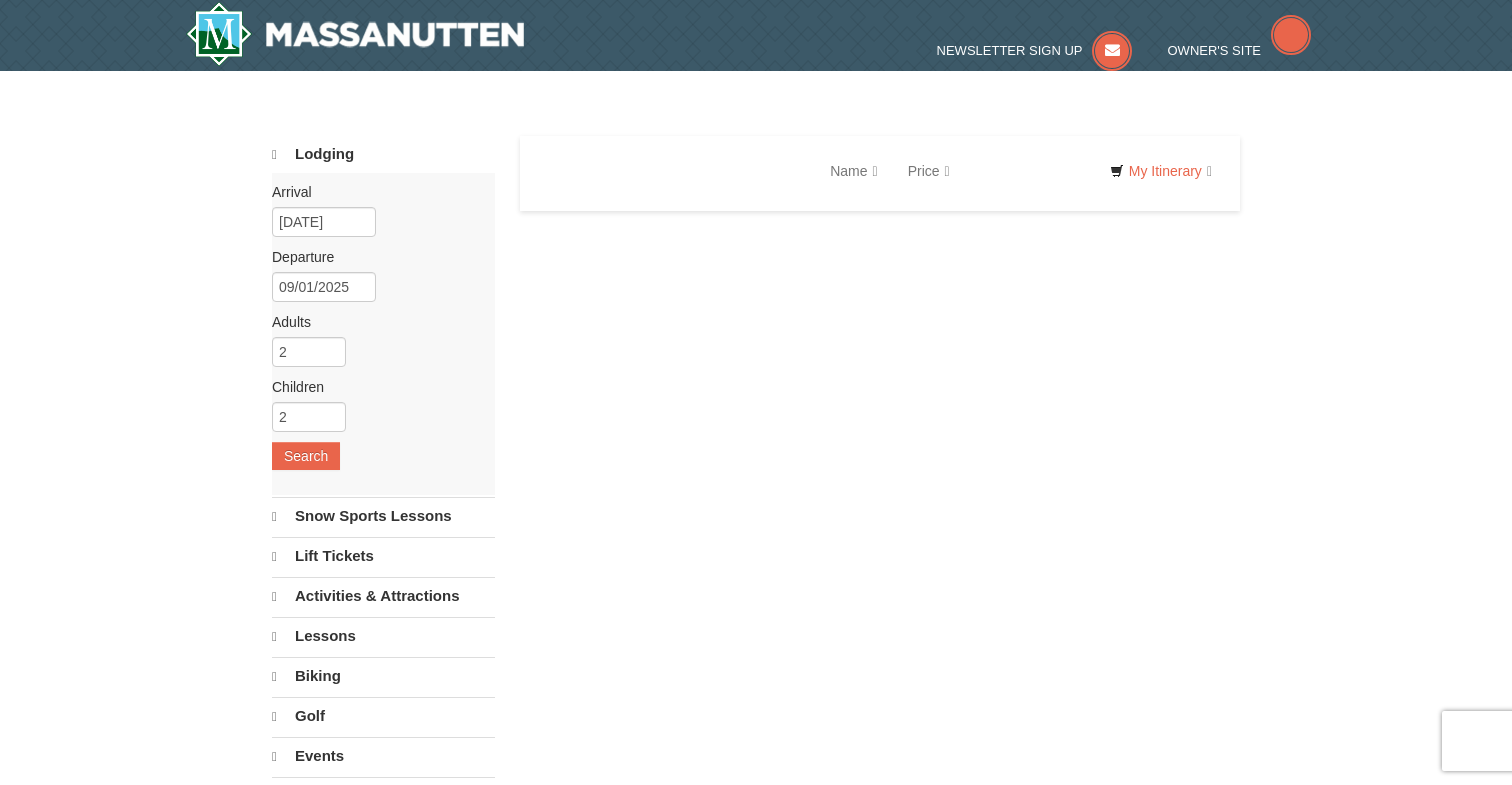 scroll, scrollTop: 0, scrollLeft: 0, axis: both 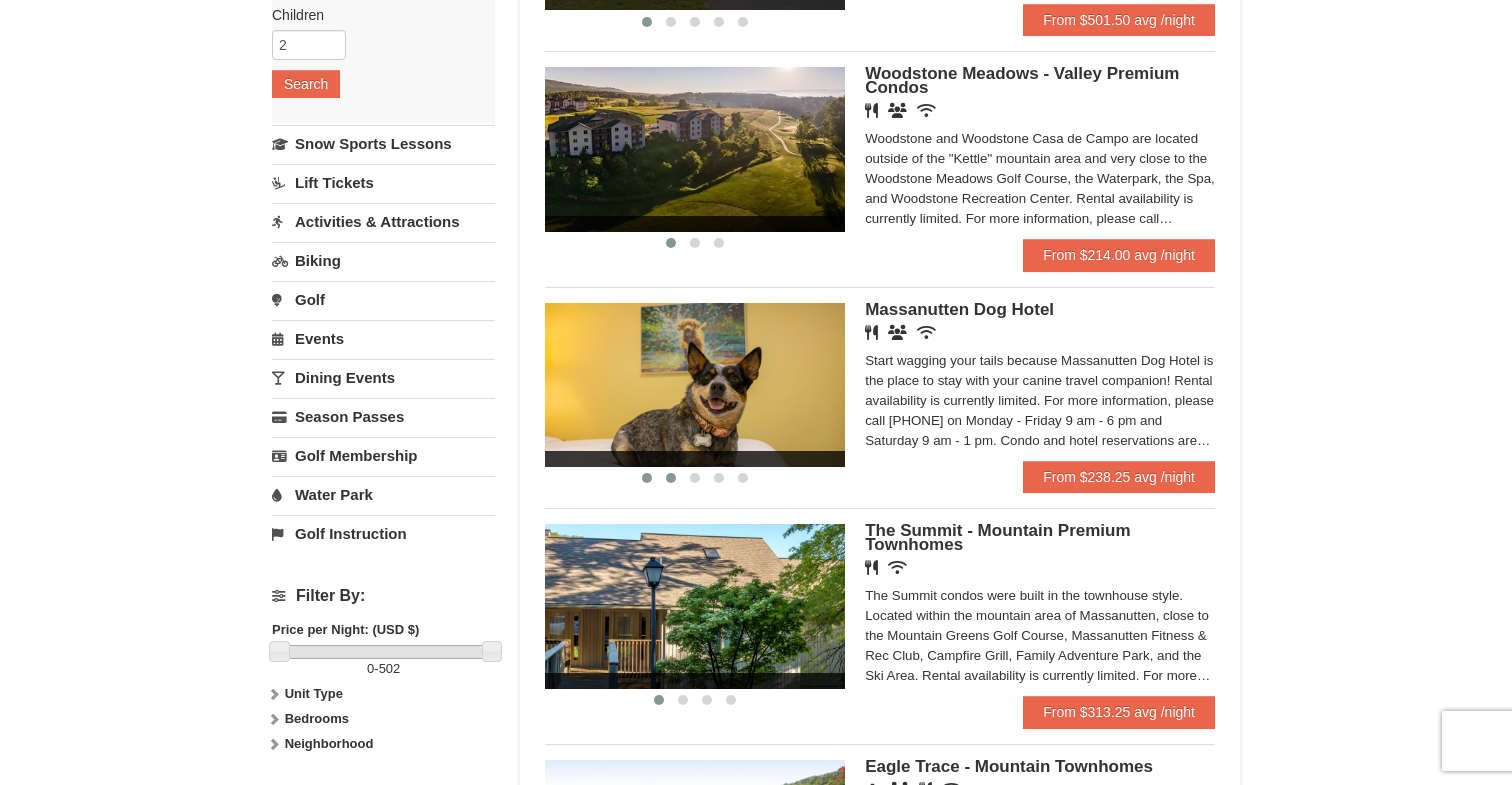 click at bounding box center [671, 478] 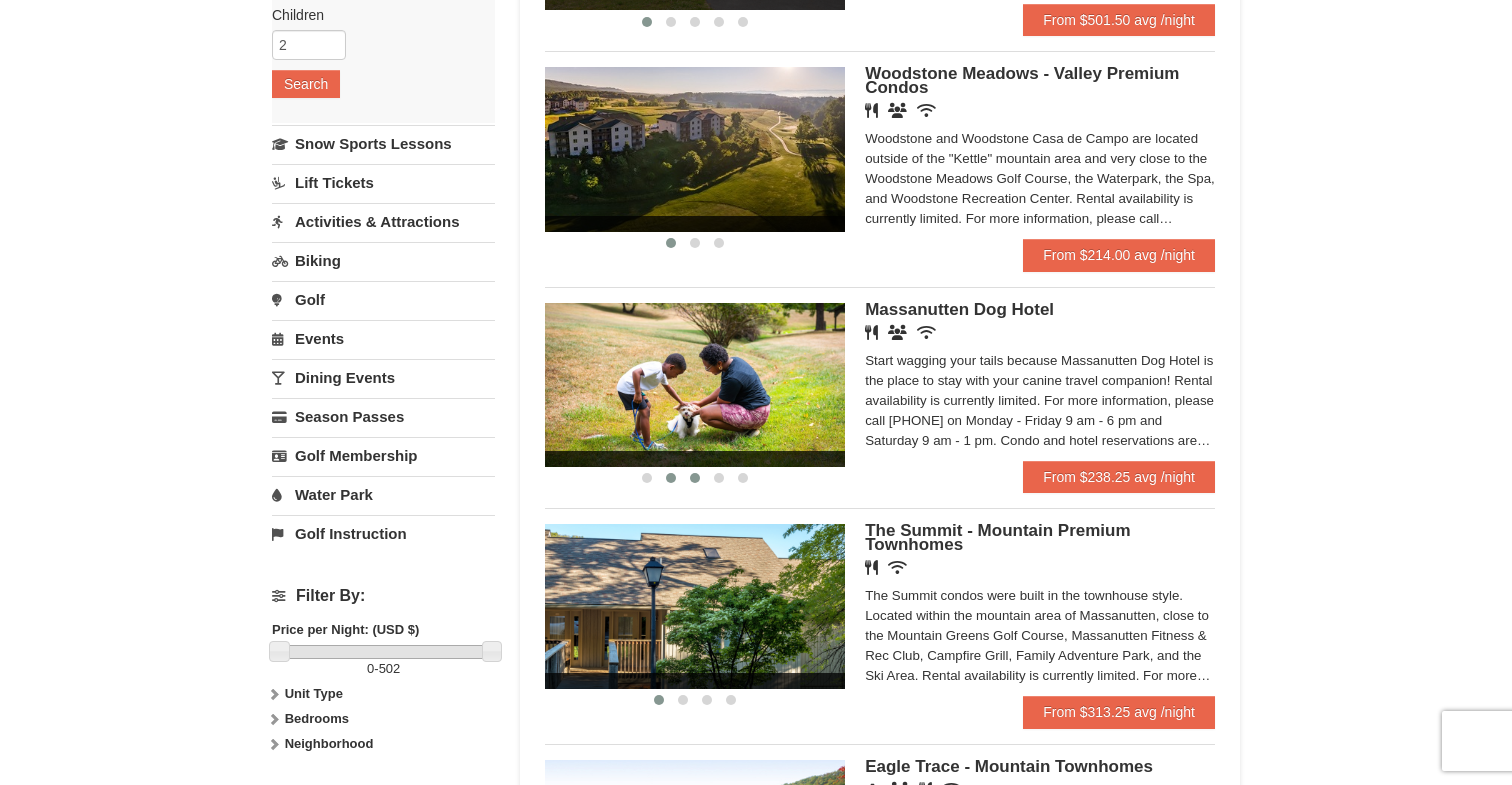 click at bounding box center [695, 478] 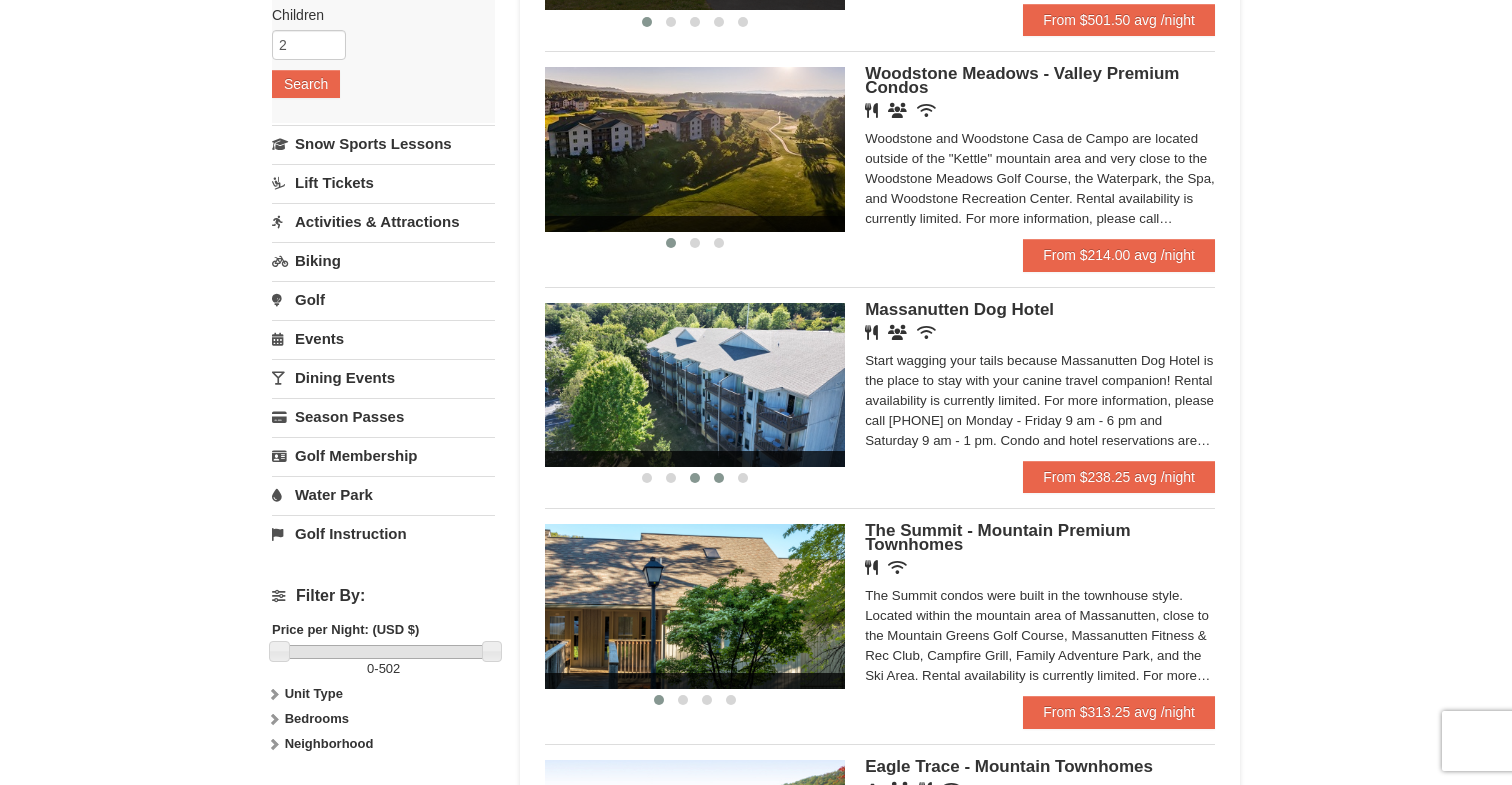 click at bounding box center [719, 478] 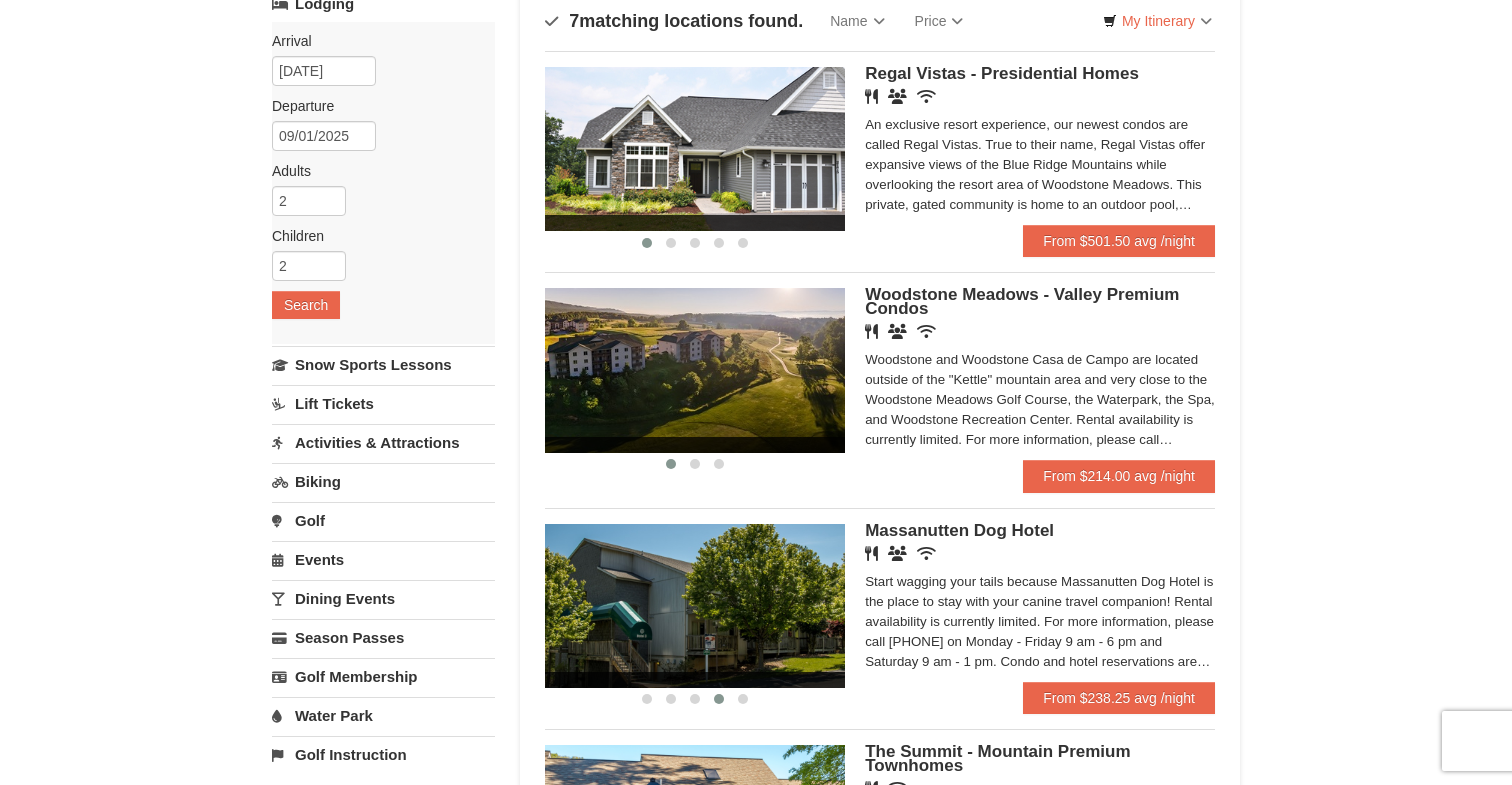 scroll, scrollTop: 144, scrollLeft: 0, axis: vertical 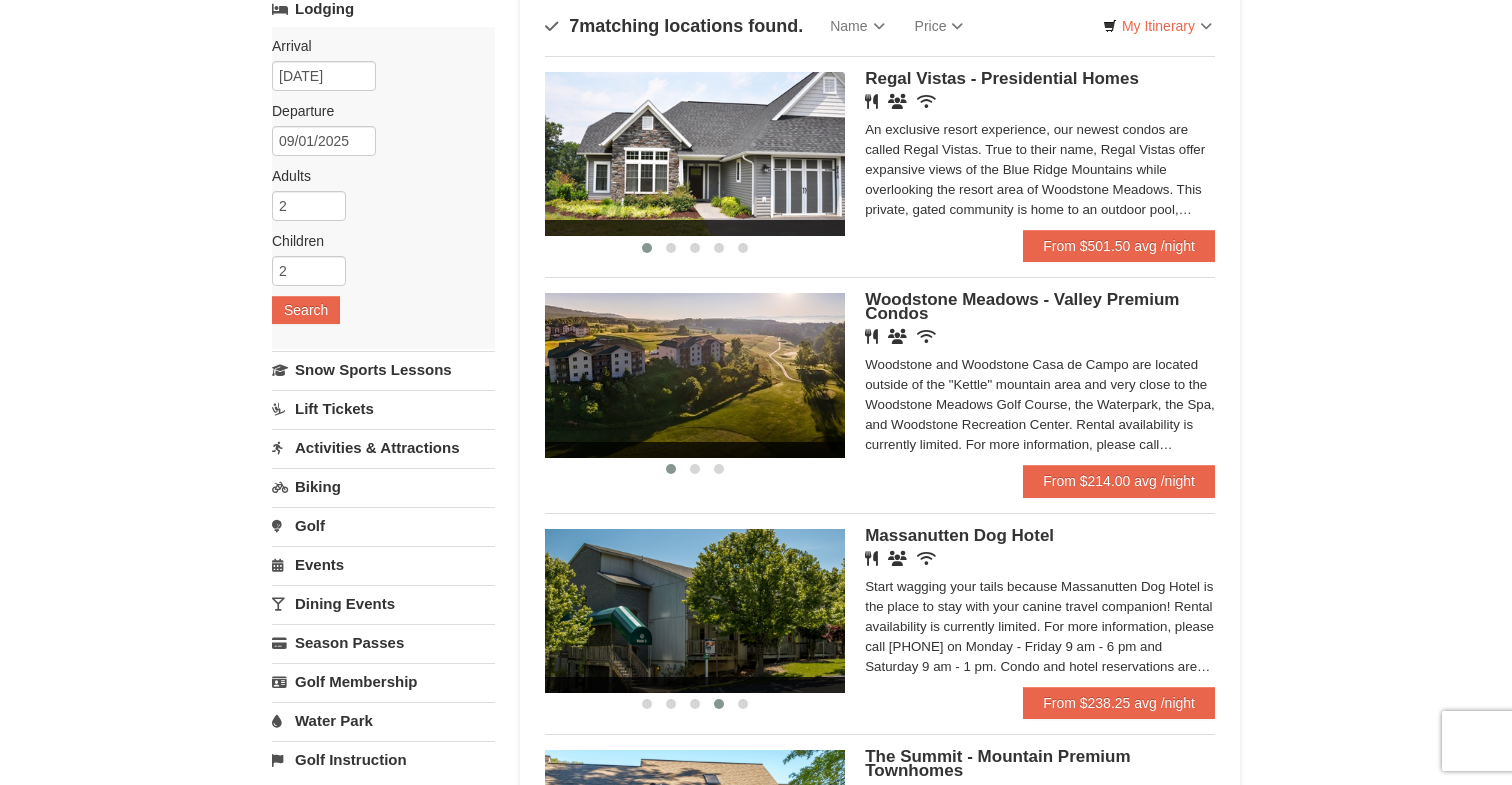 click on "Woodstone Meadows - Valley Premium Condos" at bounding box center (1022, 306) 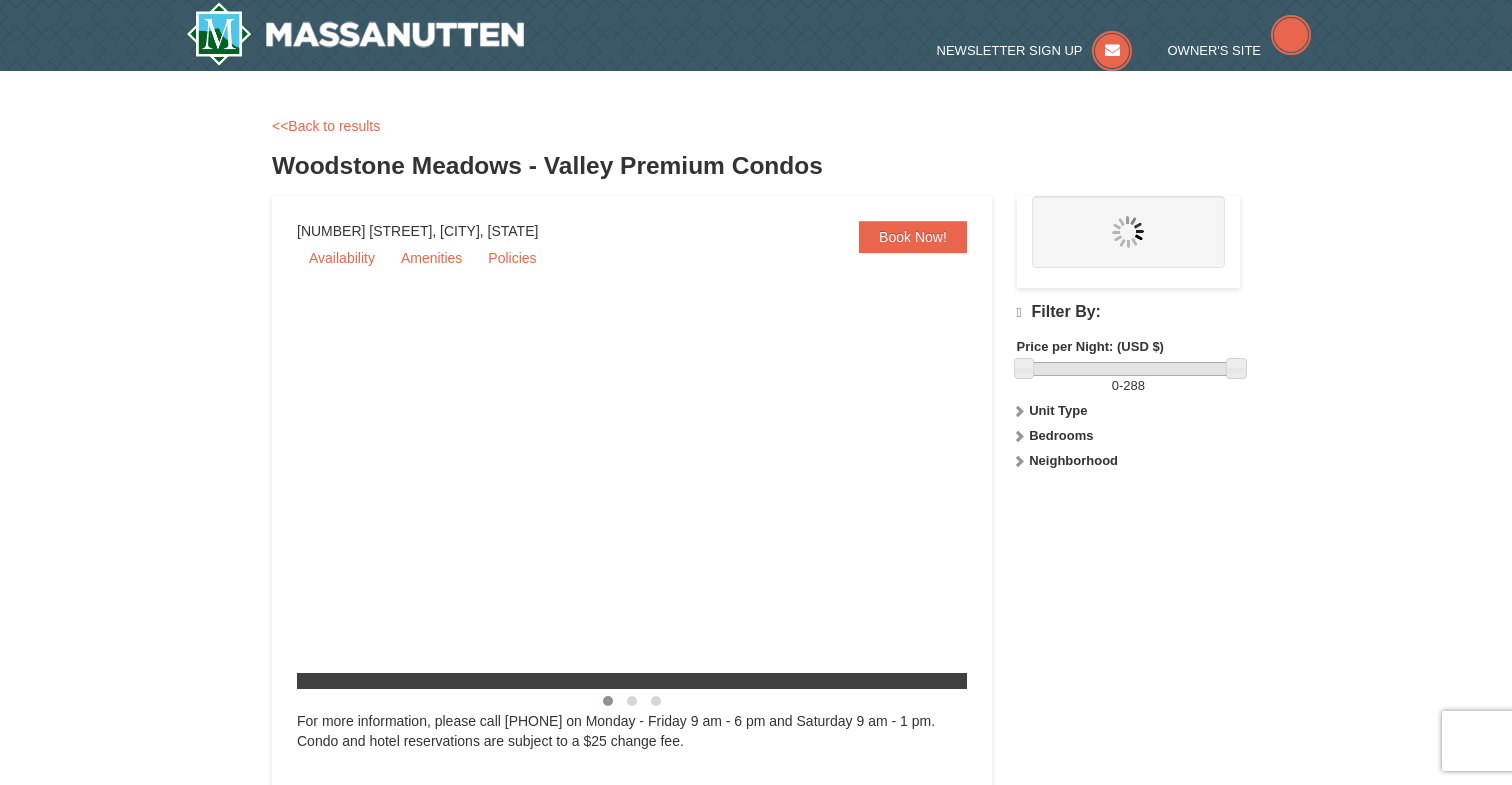 scroll, scrollTop: 0, scrollLeft: 0, axis: both 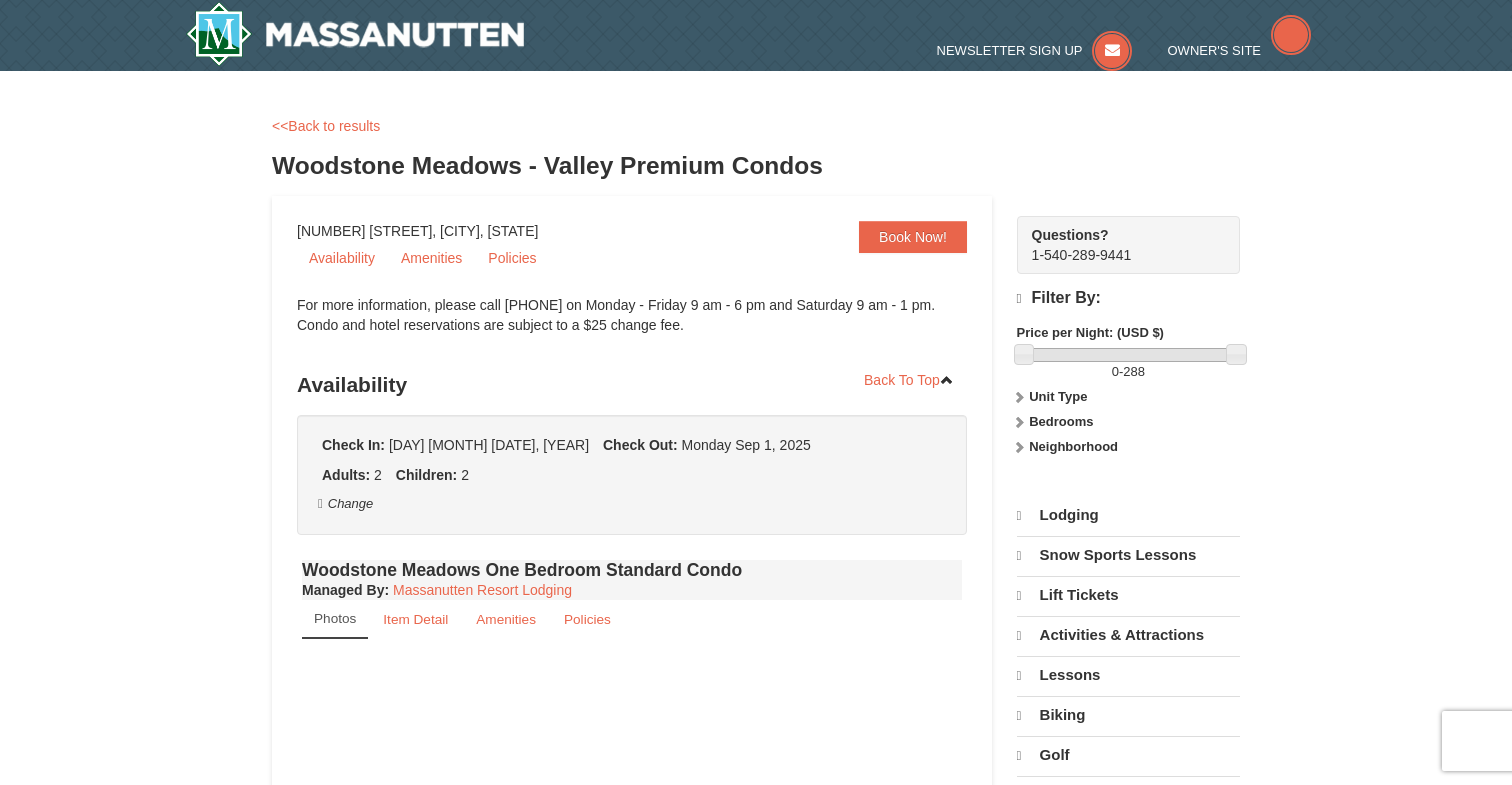 select on "8" 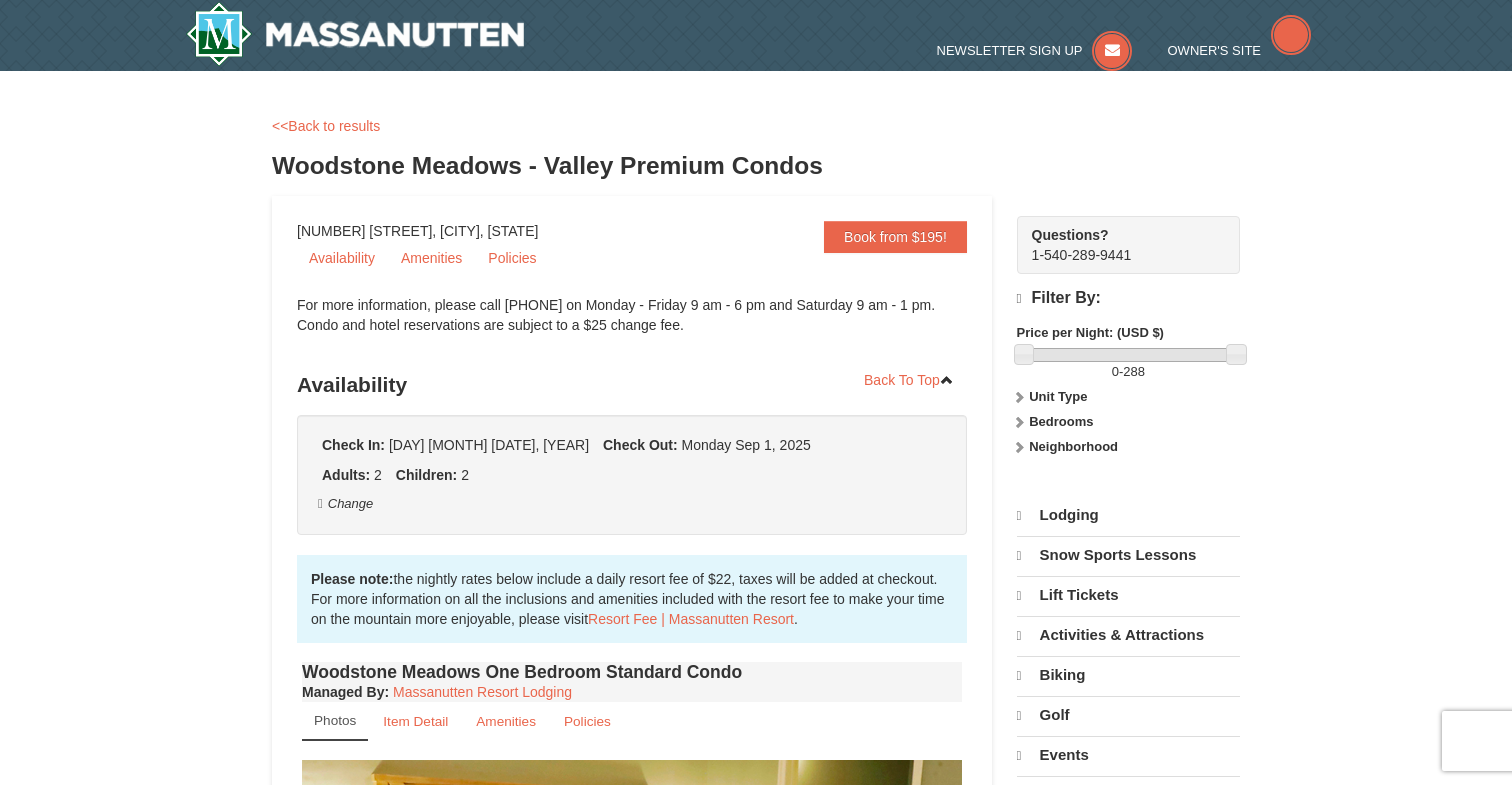 scroll, scrollTop: 0, scrollLeft: 0, axis: both 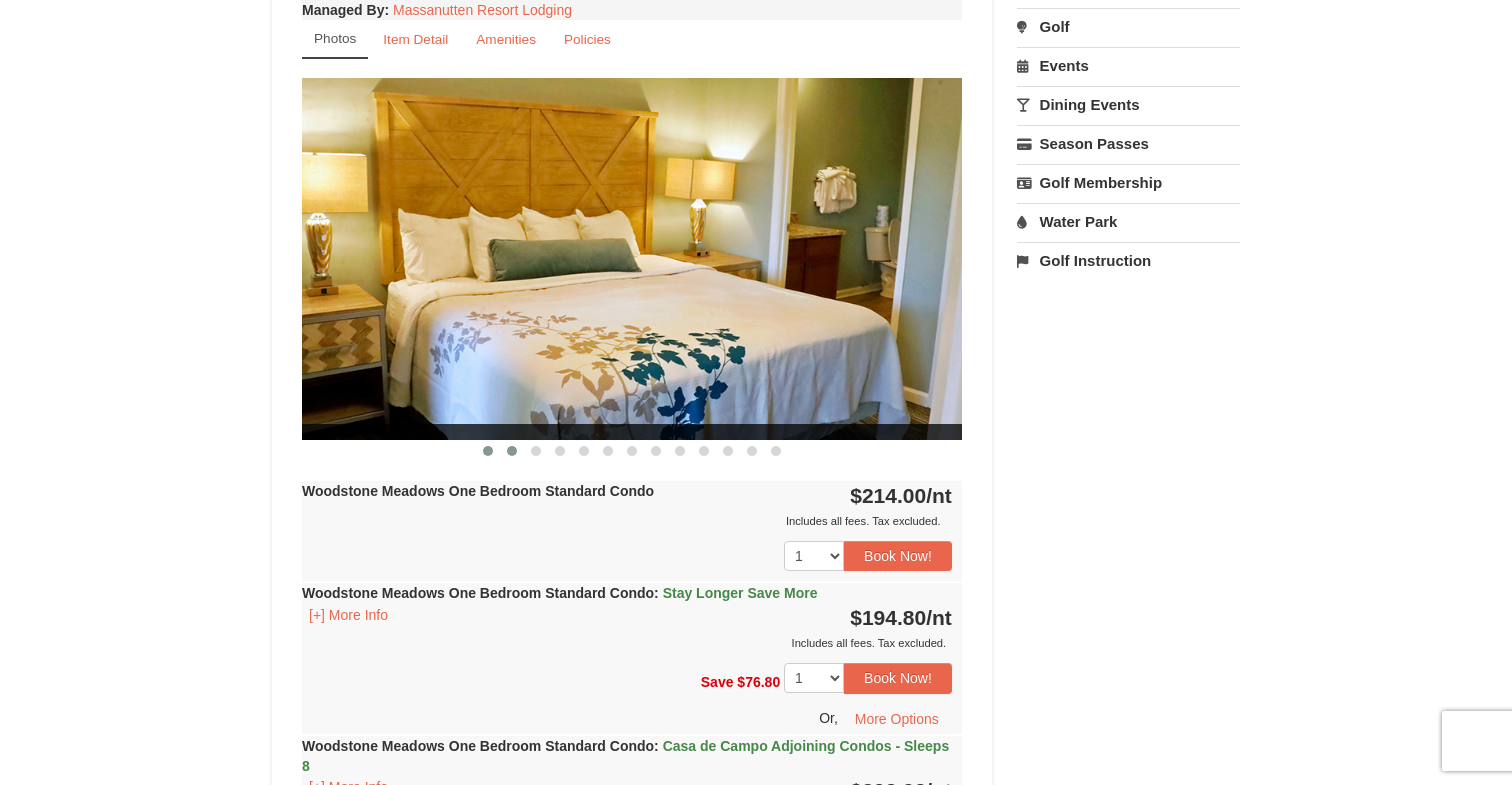 click at bounding box center [512, 451] 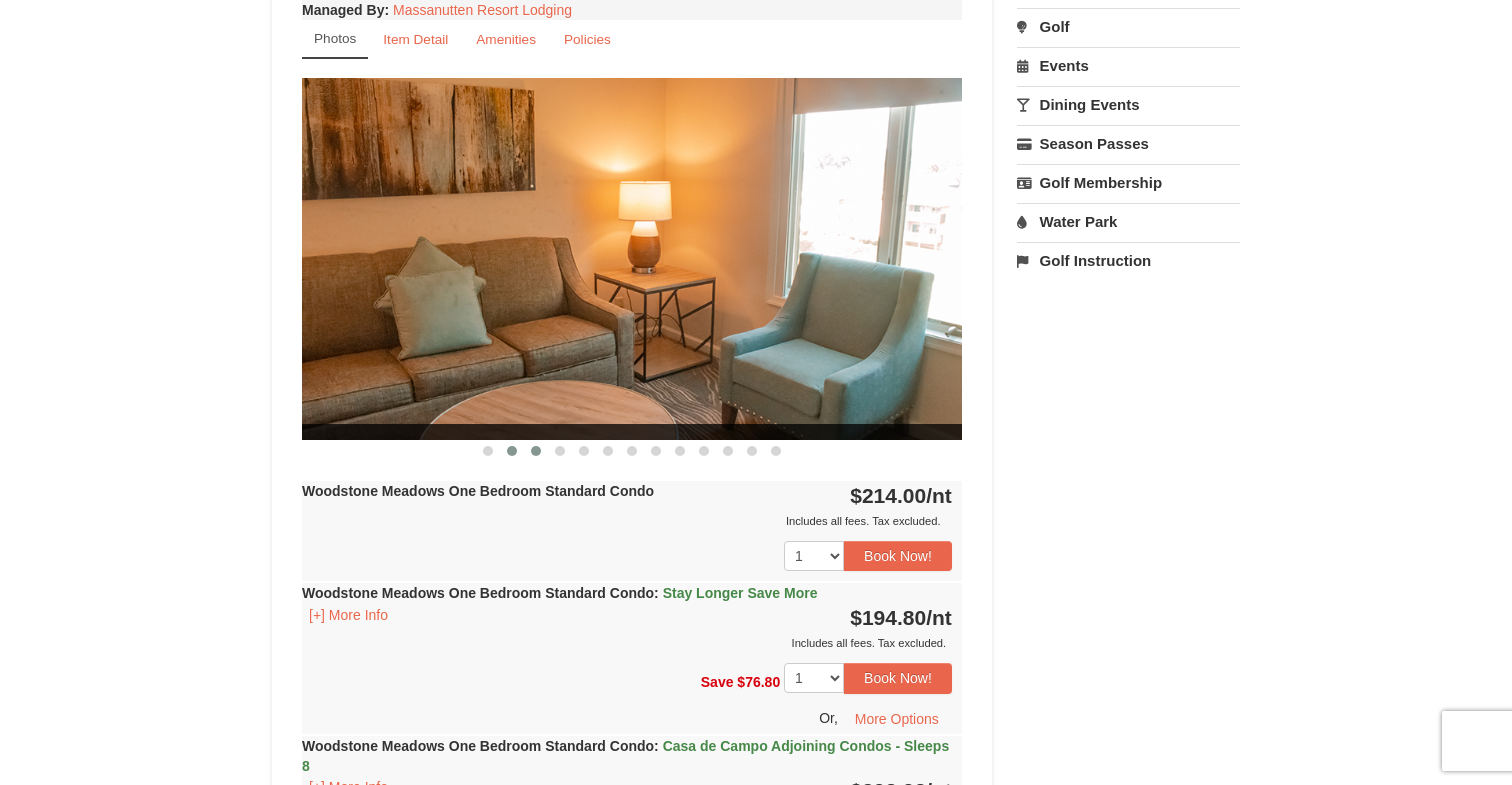 click at bounding box center [536, 451] 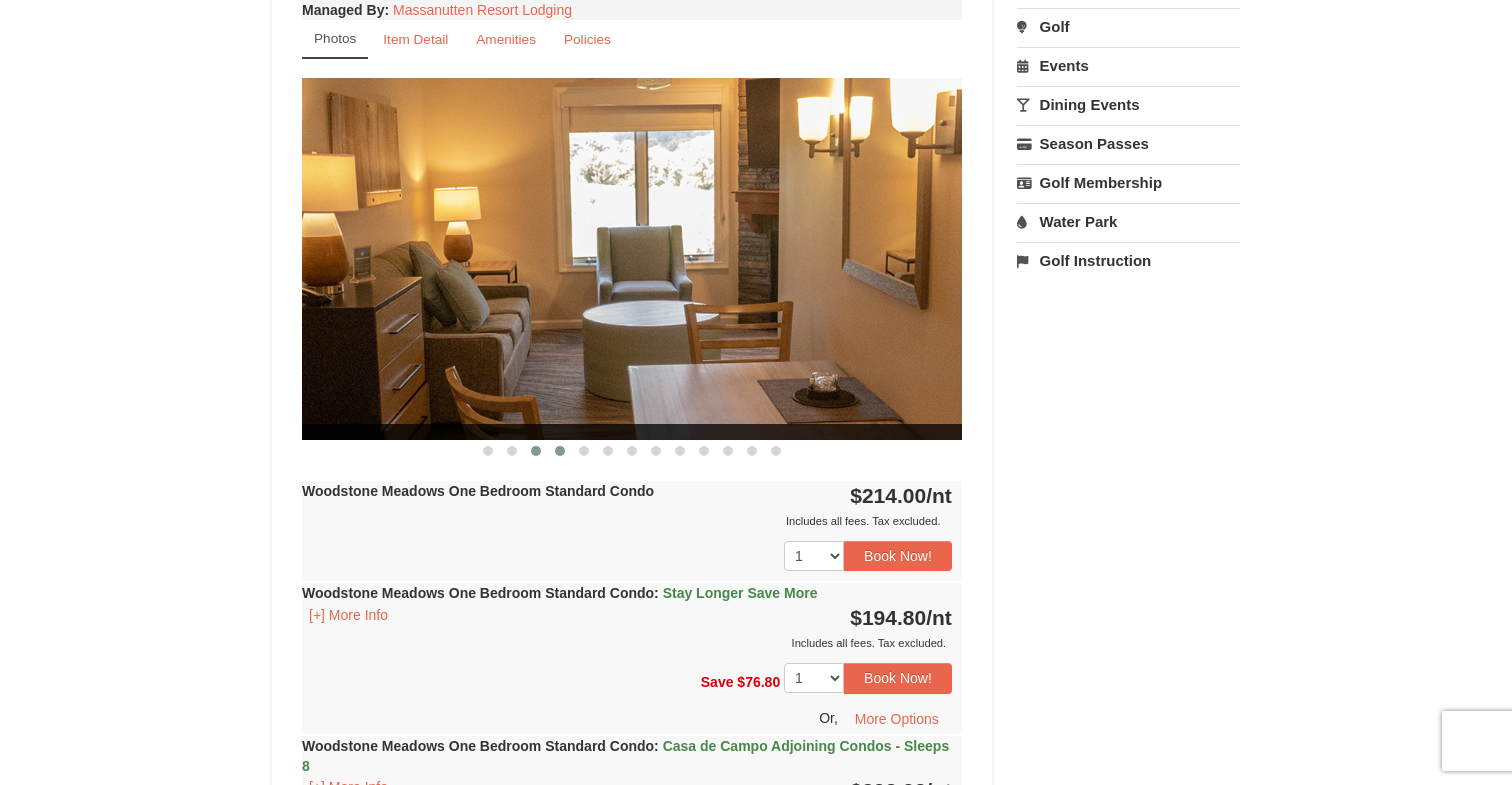 click at bounding box center (560, 451) 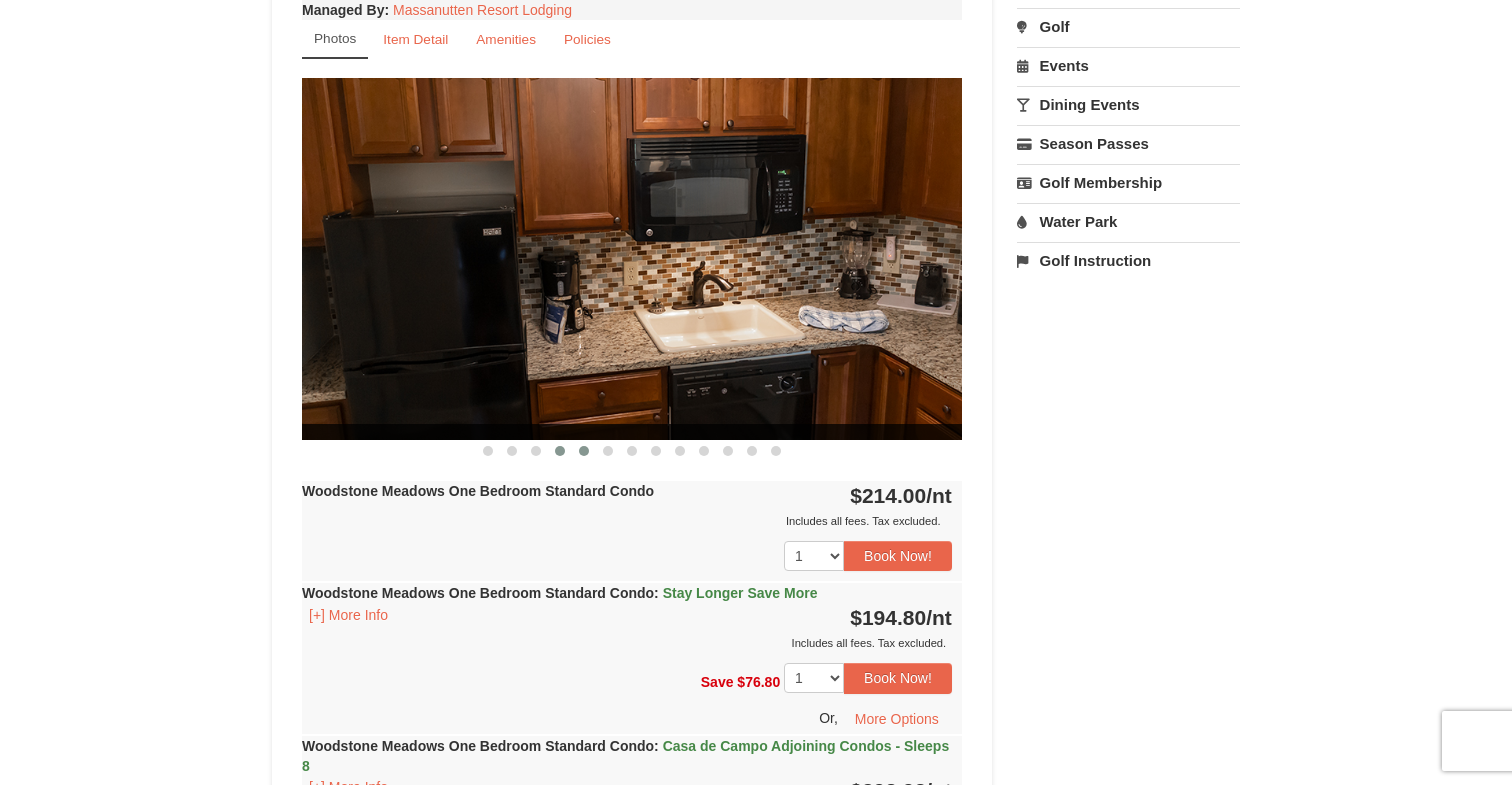 click at bounding box center (584, 451) 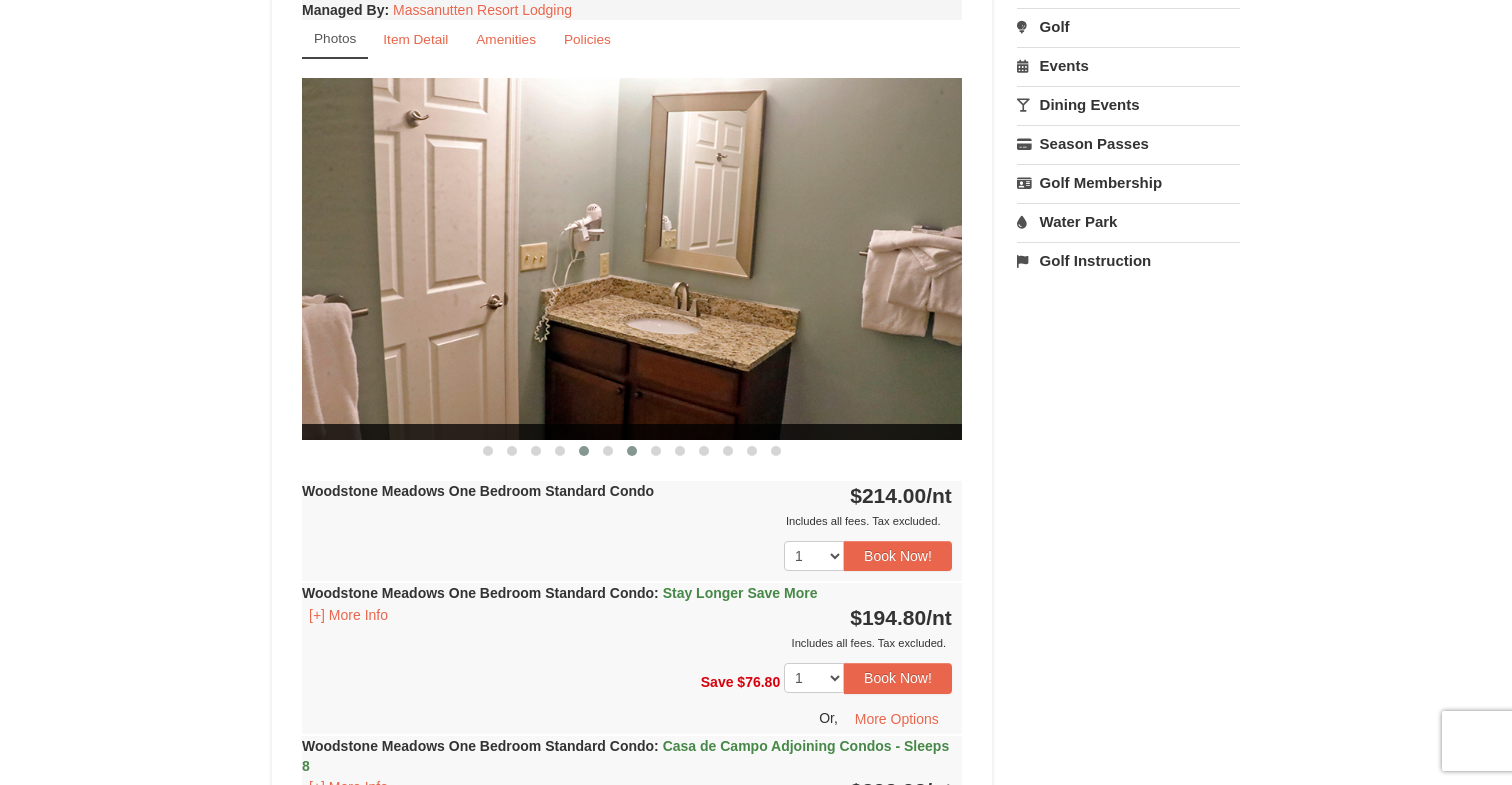 click at bounding box center (632, 451) 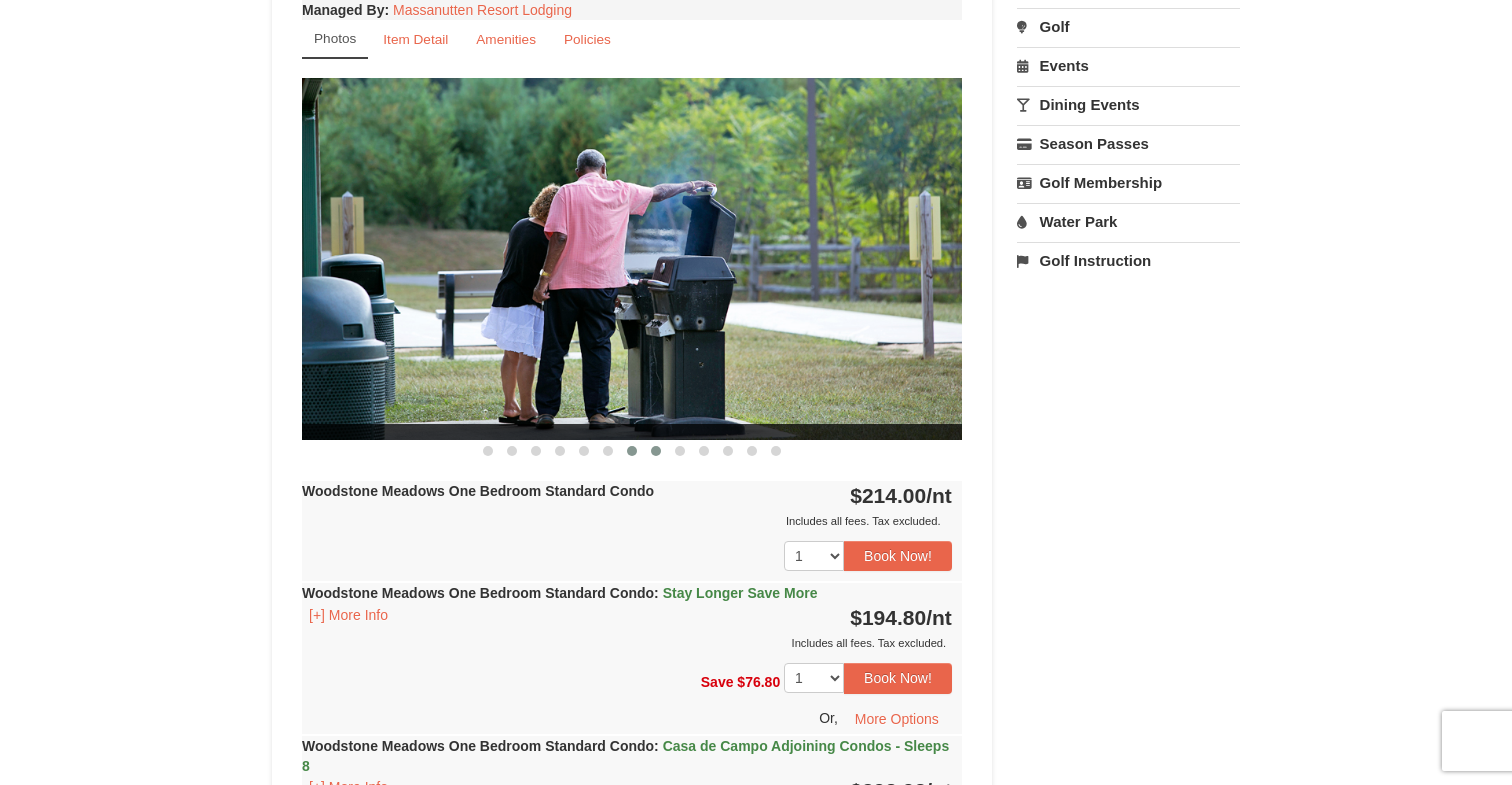 click at bounding box center (656, 451) 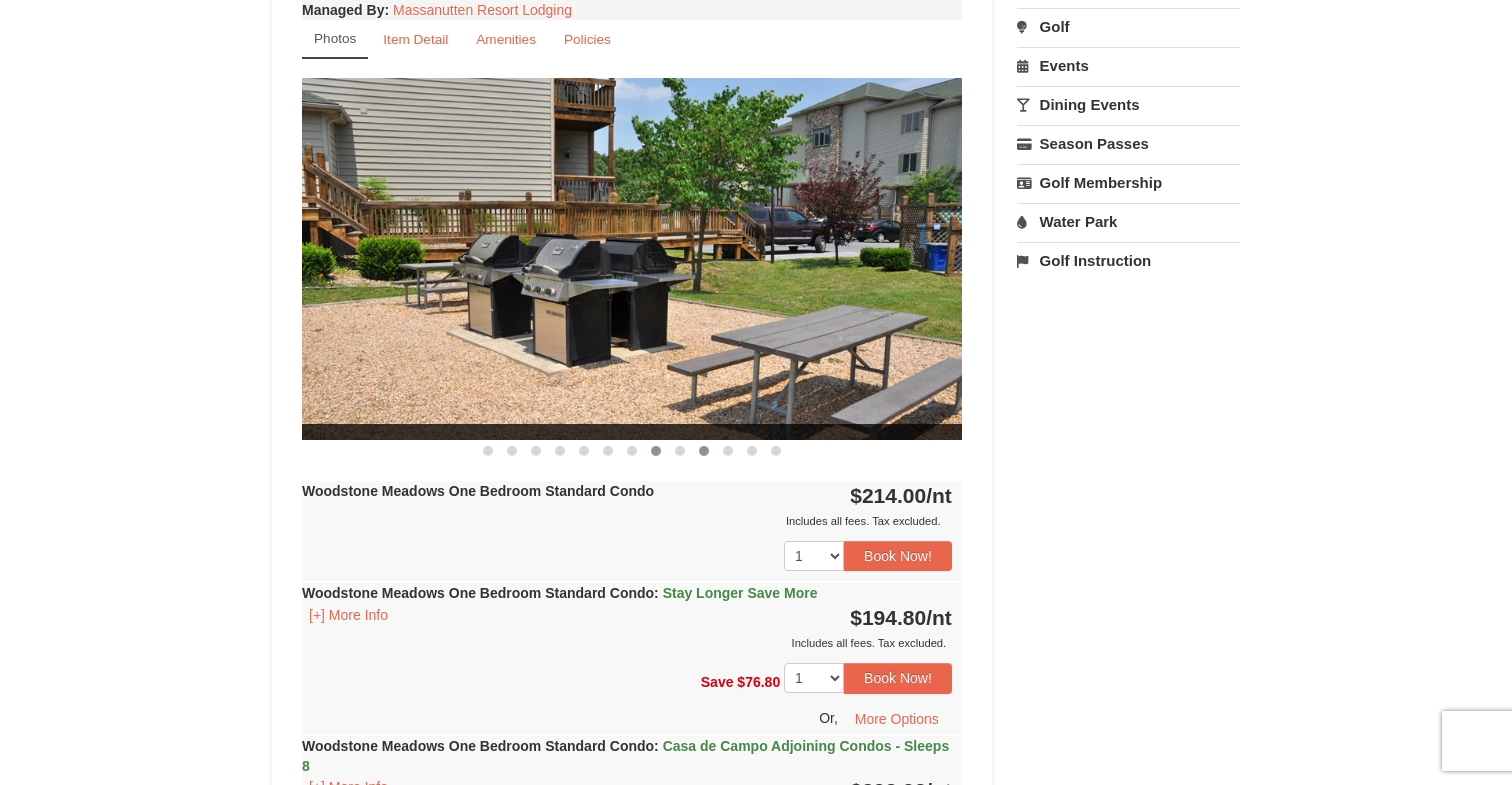 click at bounding box center (704, 451) 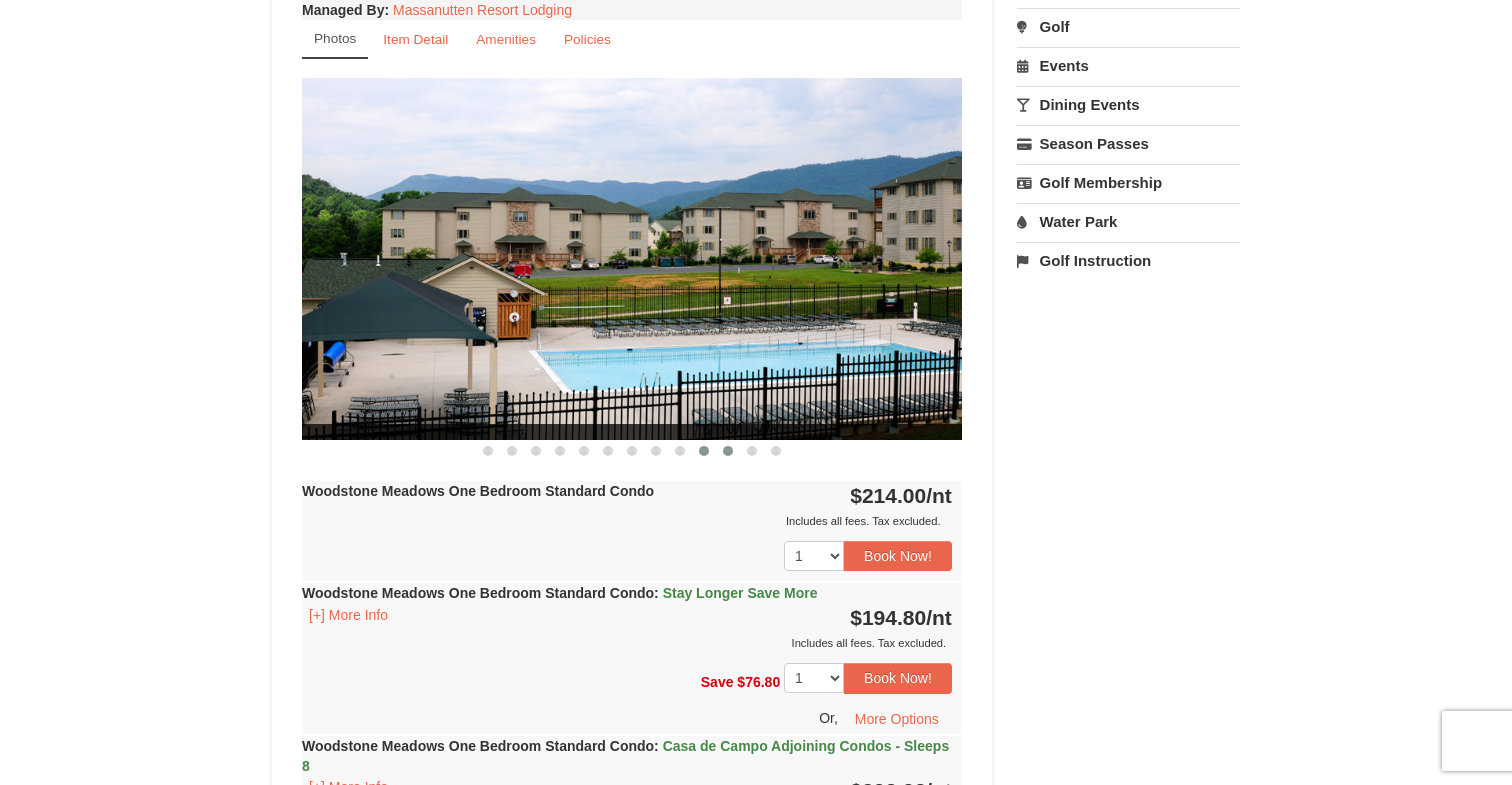 click at bounding box center [728, 451] 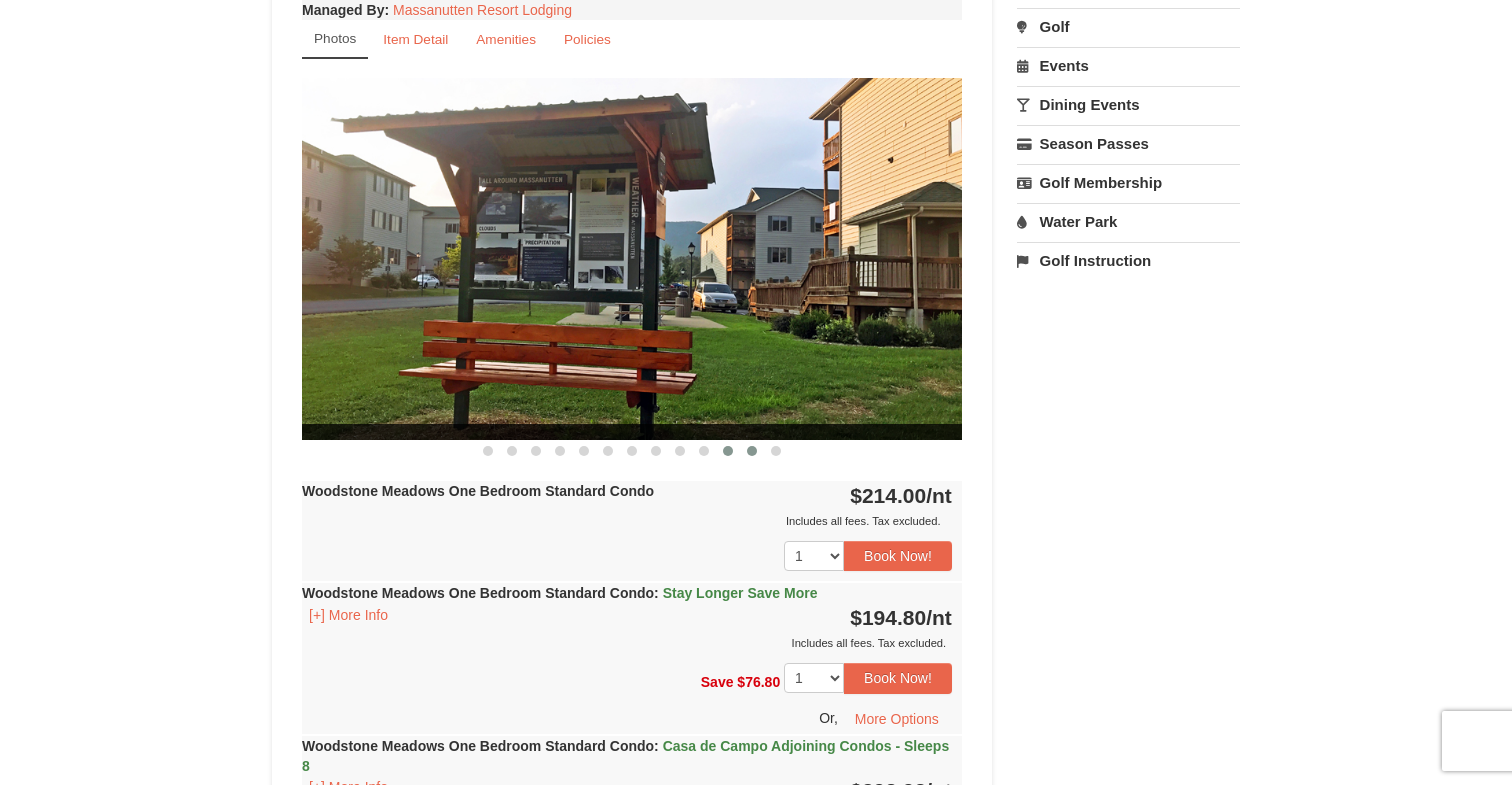 click at bounding box center [752, 451] 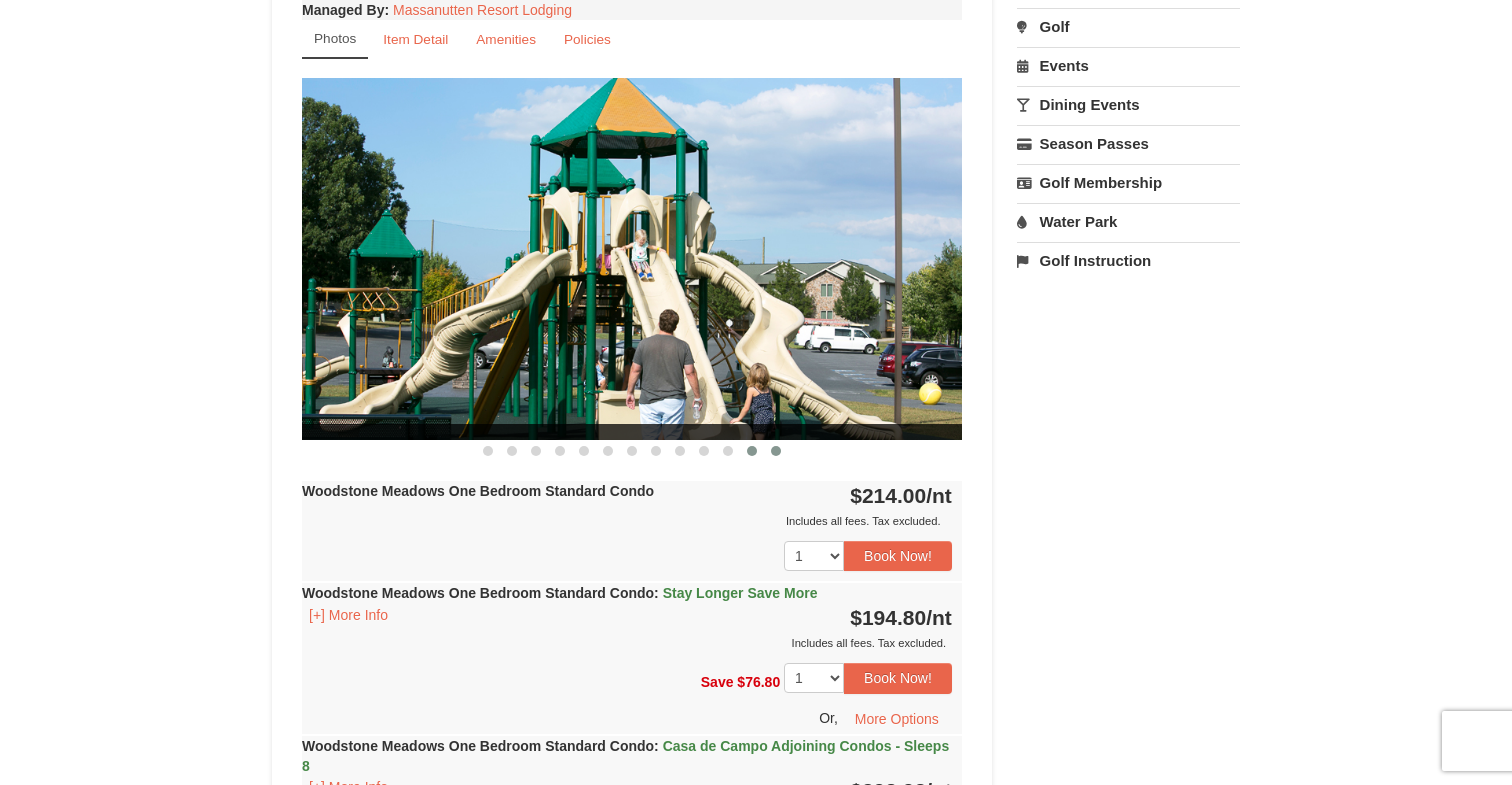 click at bounding box center [776, 451] 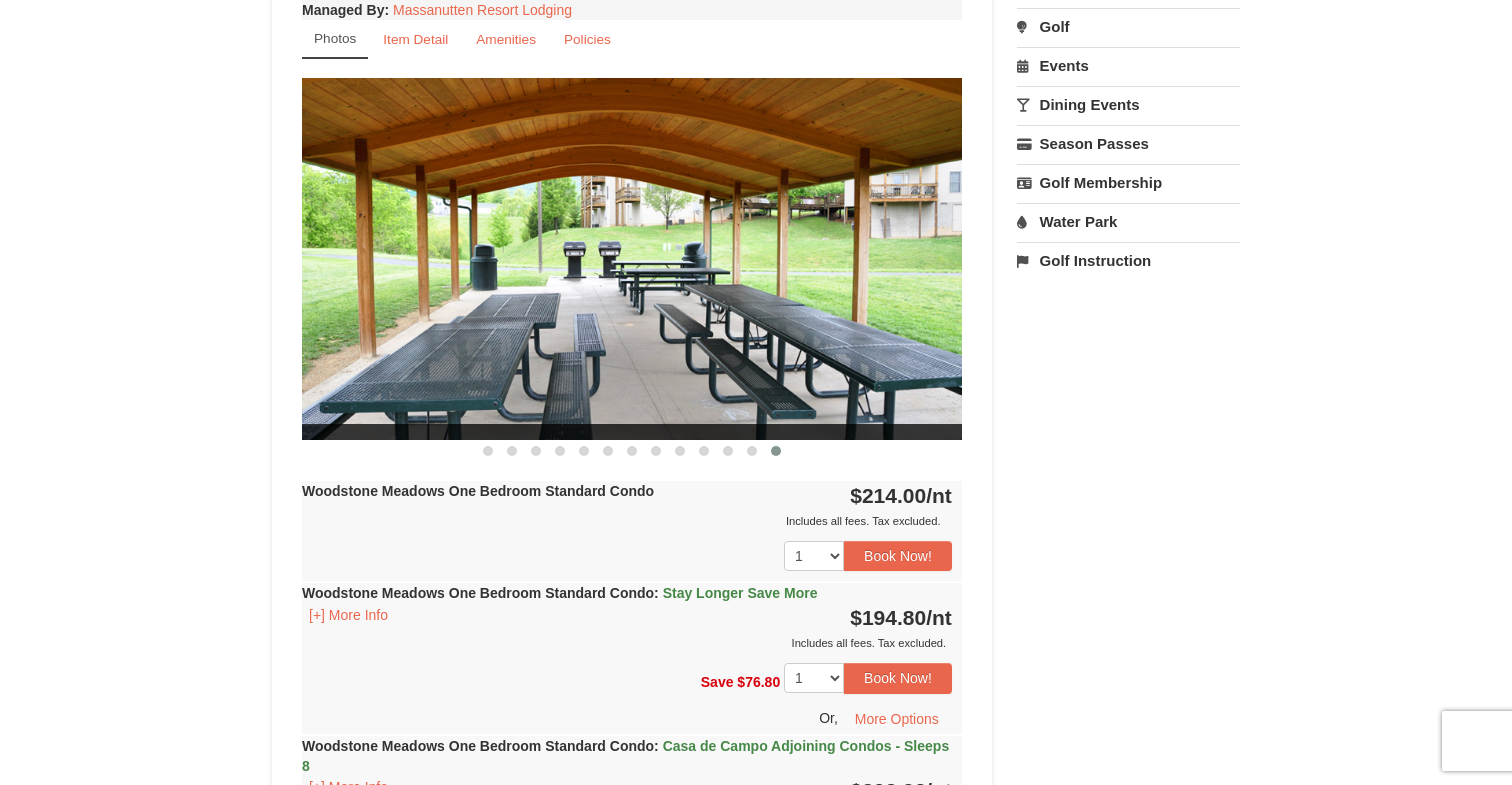 click on "Woodstone Meadows One Bedroom Standard Condo
Managed By :   Massanutten Resort Lodging
Photos
Item Detail
Amenities
Policies
Woodstone Meadows - Valley Premium Condos
Details  >>
‹ ›" at bounding box center [632, 460] 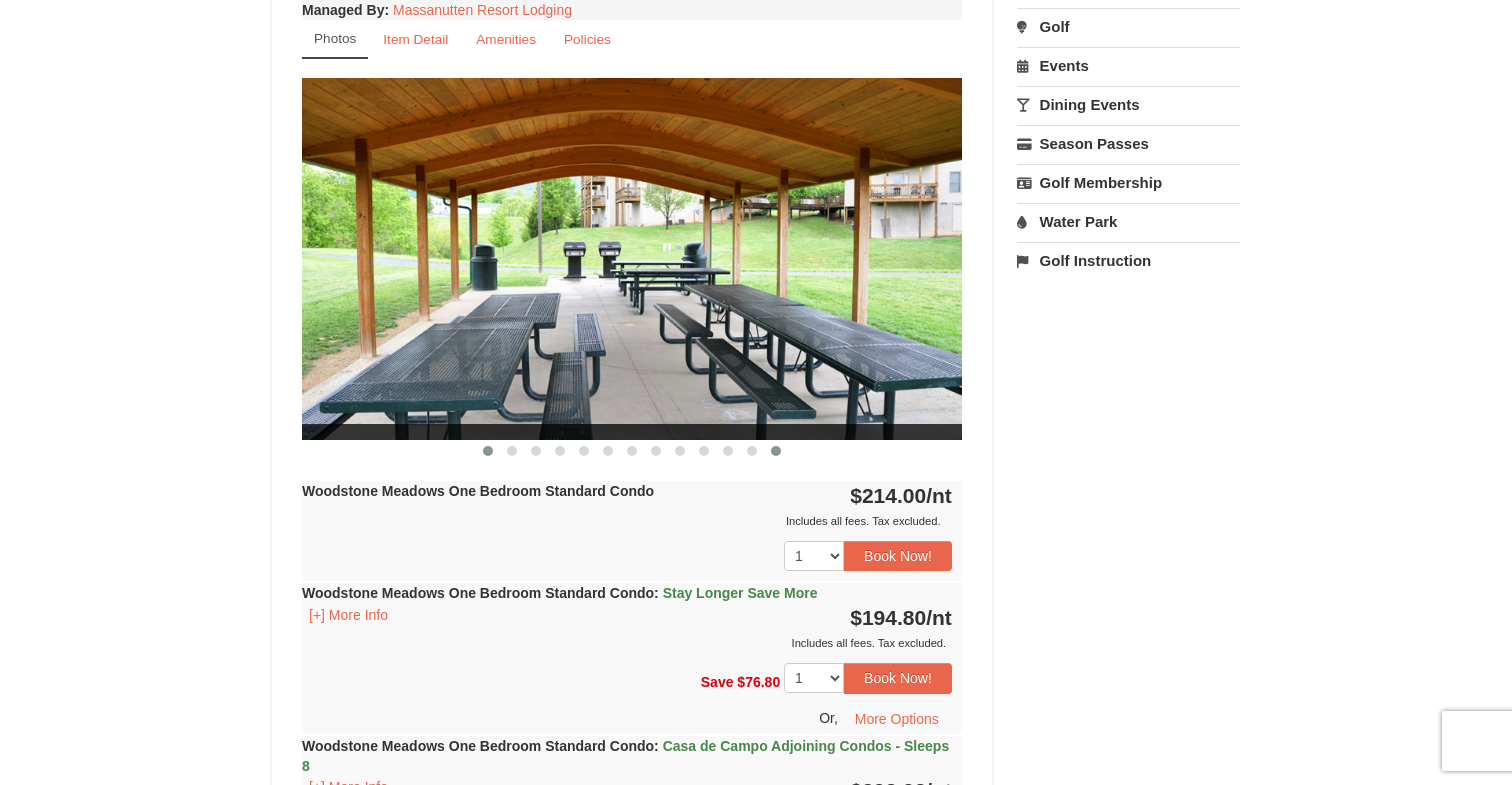 click at bounding box center (488, 451) 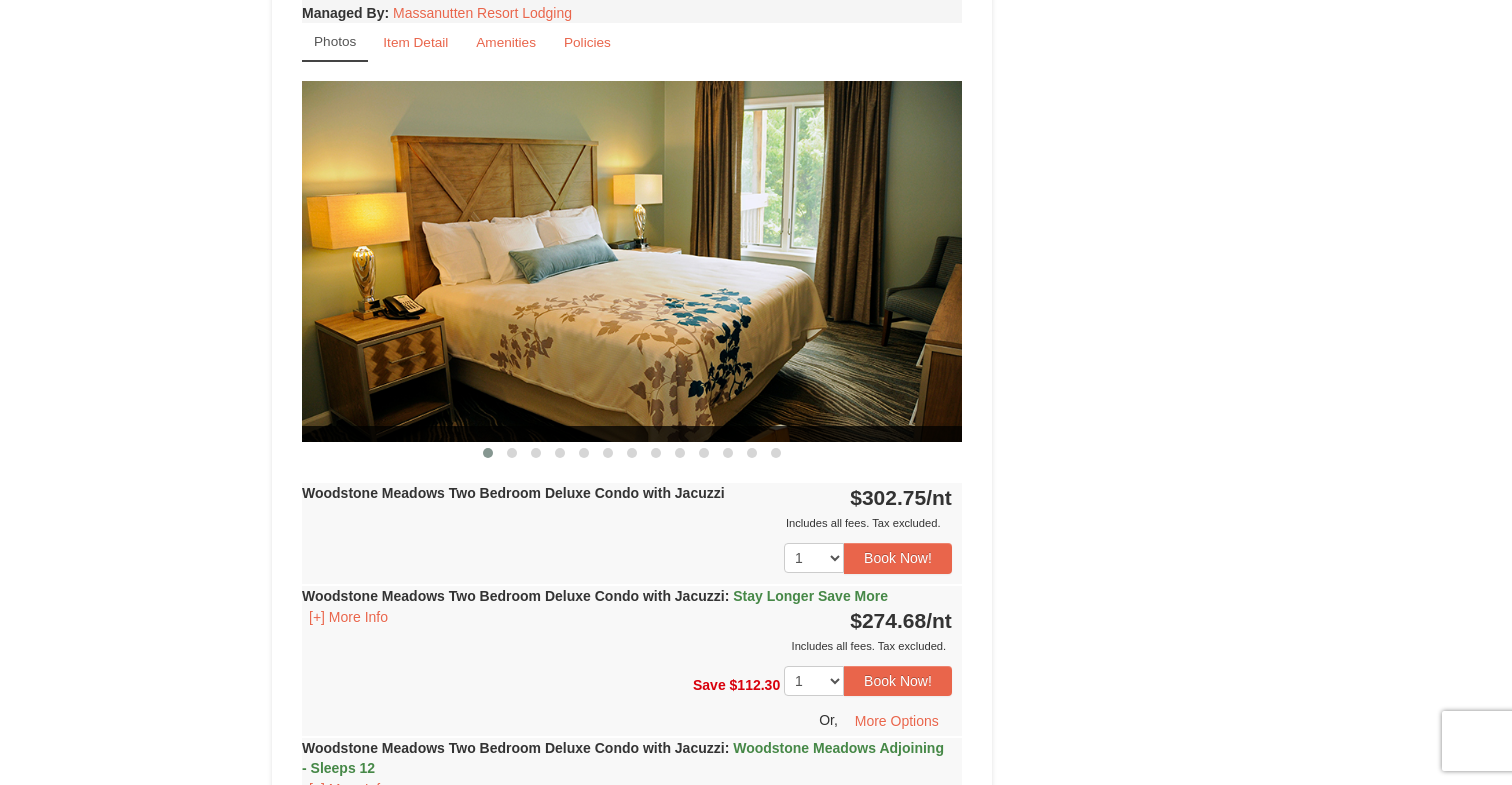 scroll, scrollTop: 2622, scrollLeft: 0, axis: vertical 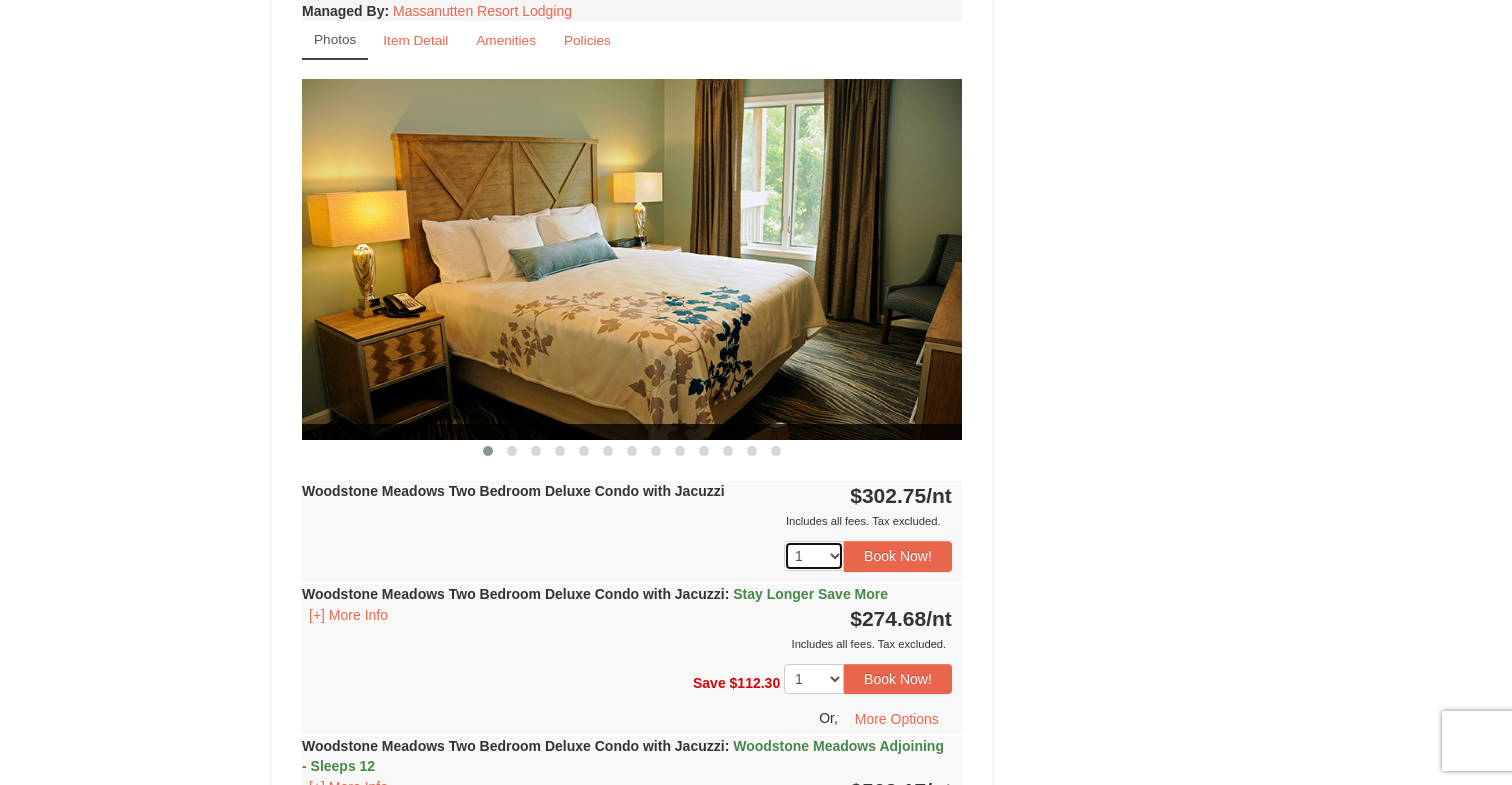 click on "1
2
3
4
5
6
7
8
9" at bounding box center [814, 556] 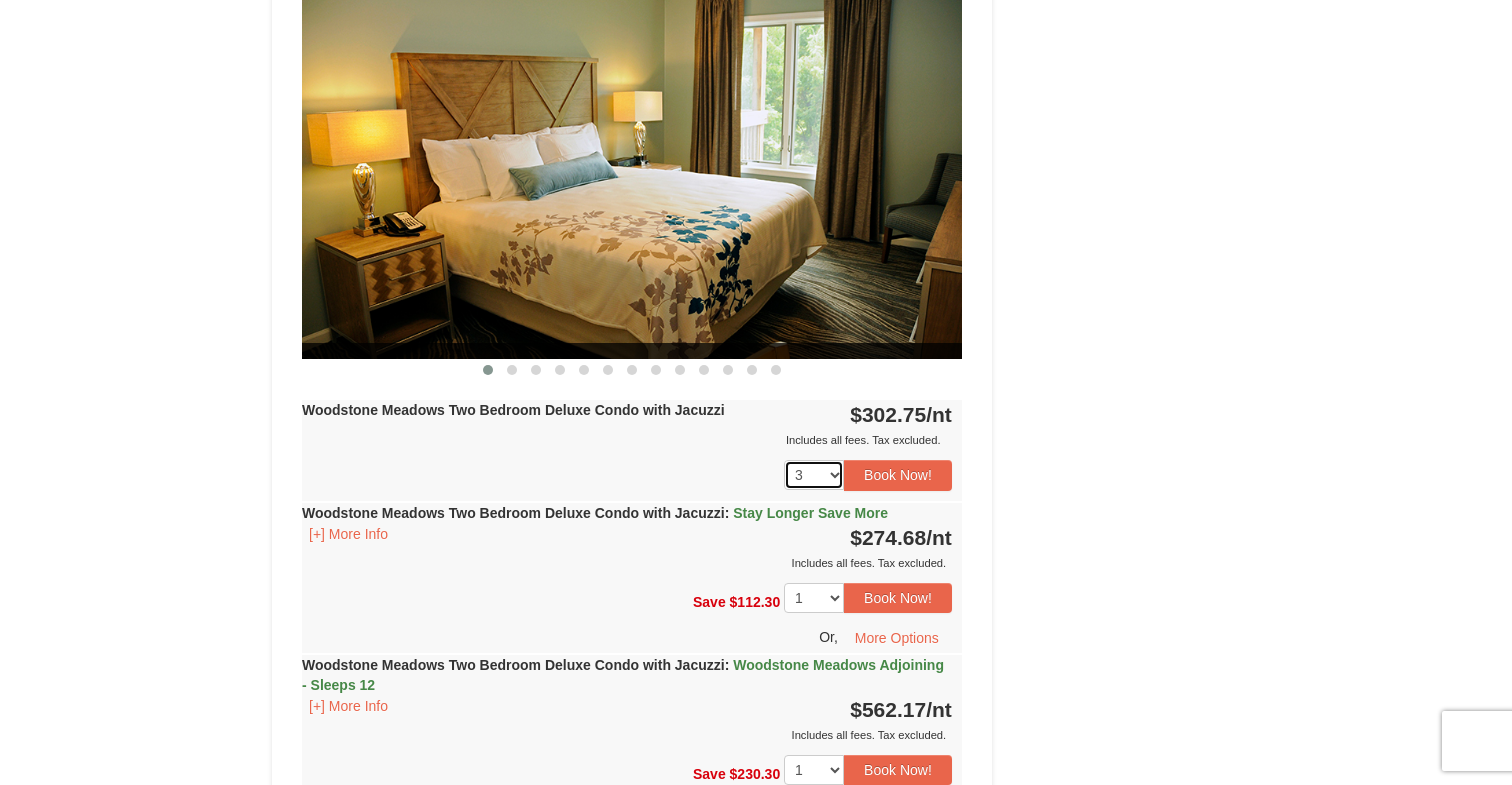 scroll, scrollTop: 2696, scrollLeft: 0, axis: vertical 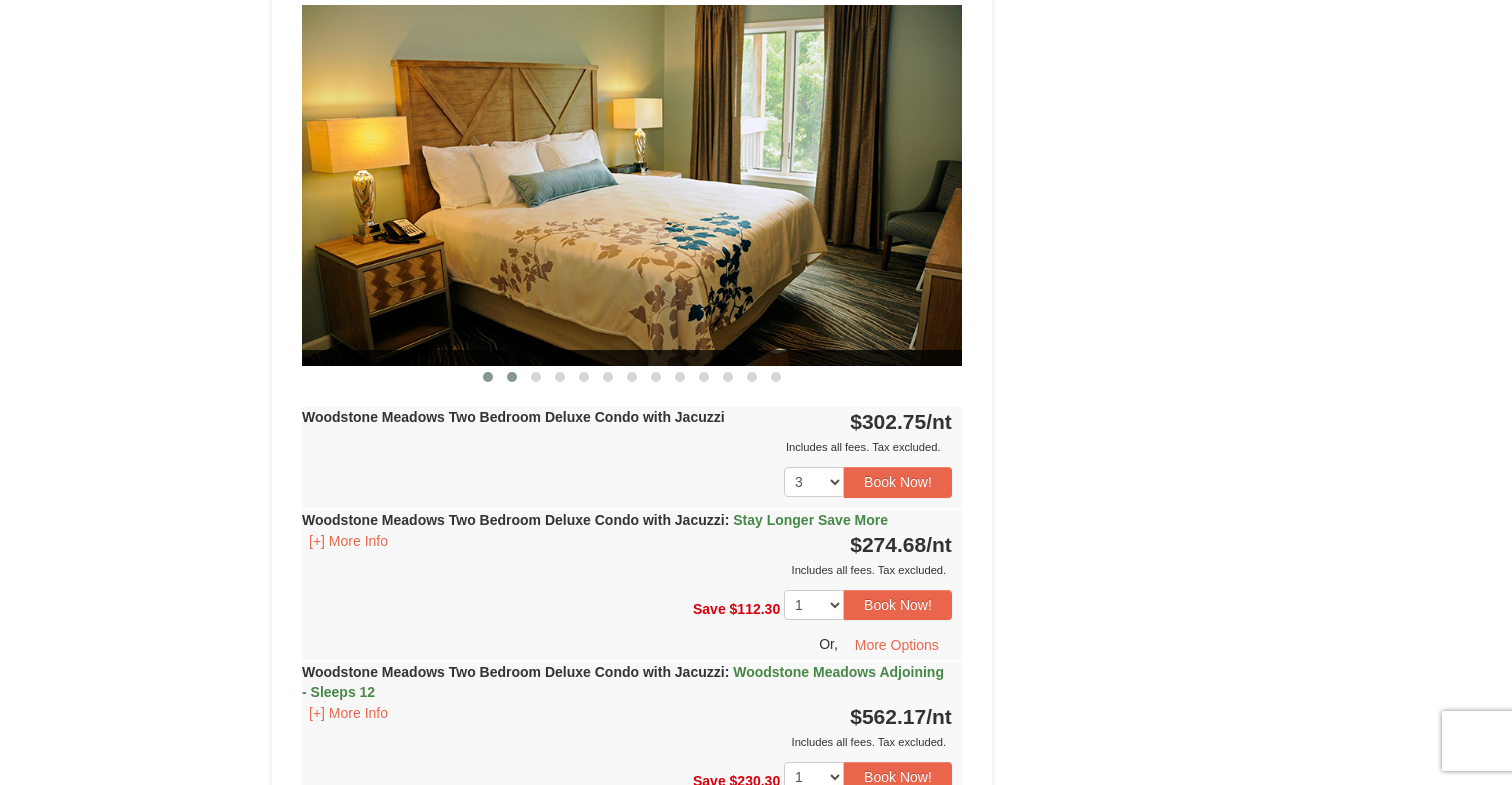 click at bounding box center (512, 377) 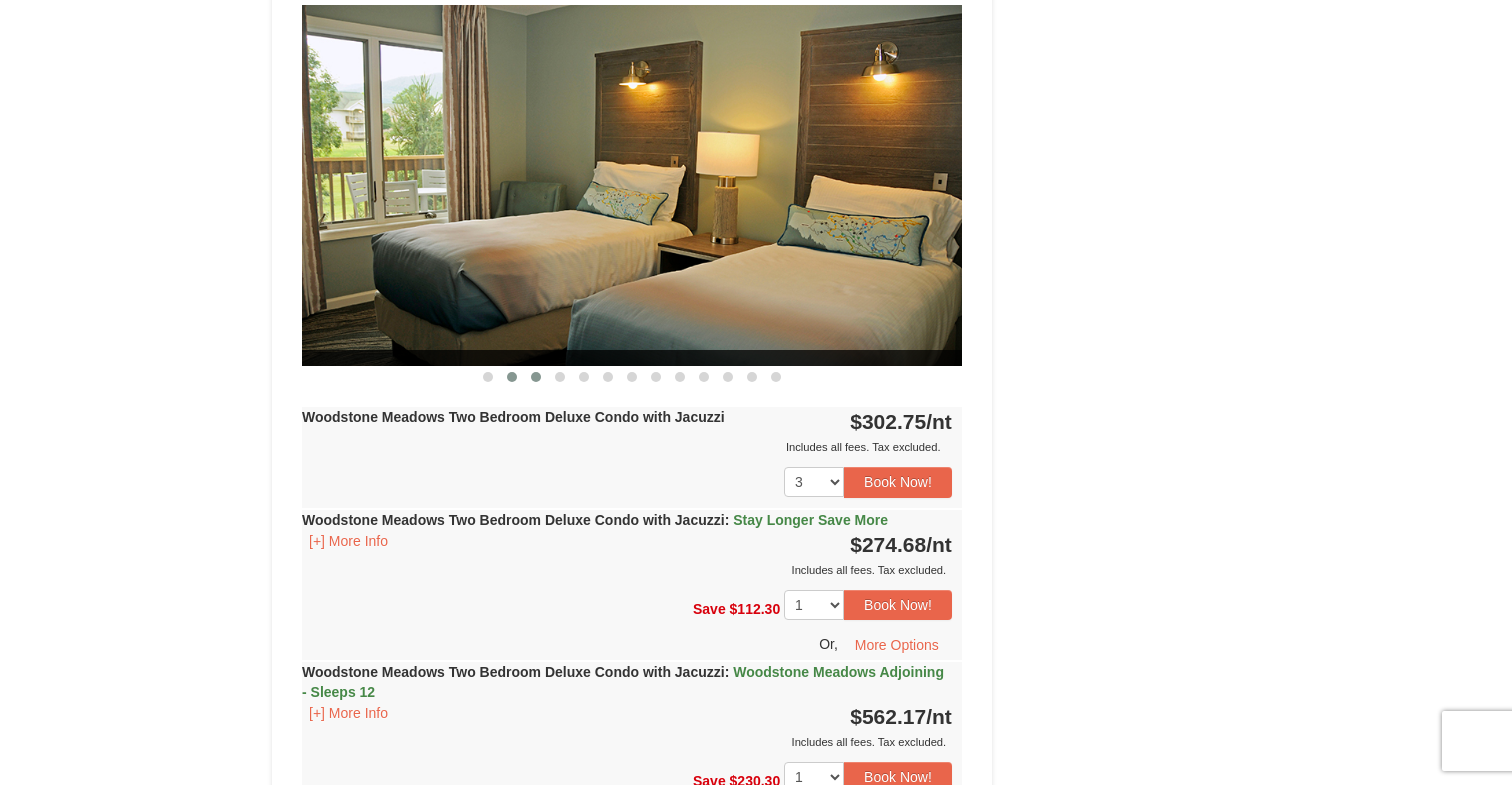 click at bounding box center (536, 377) 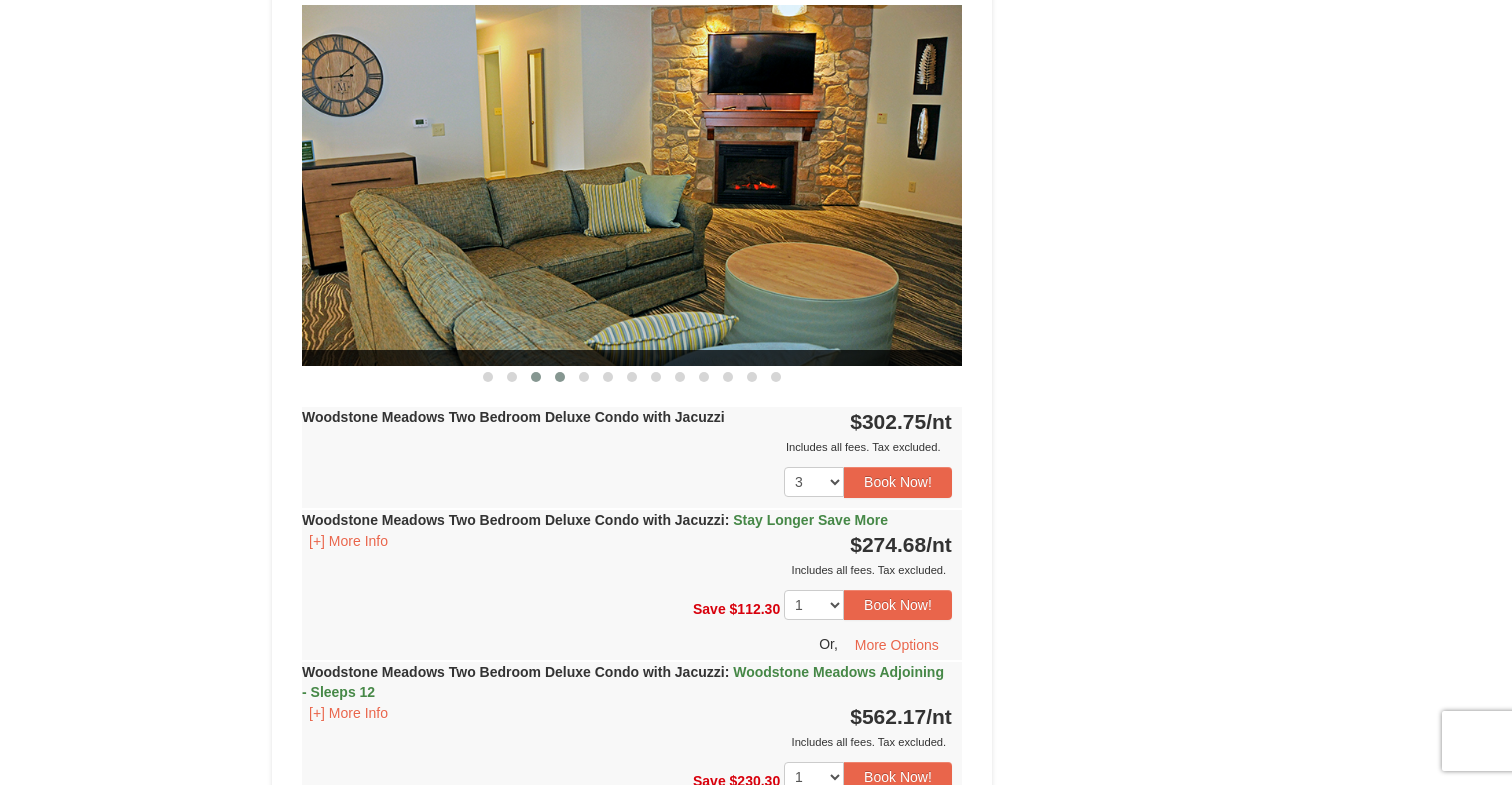 click at bounding box center (560, 377) 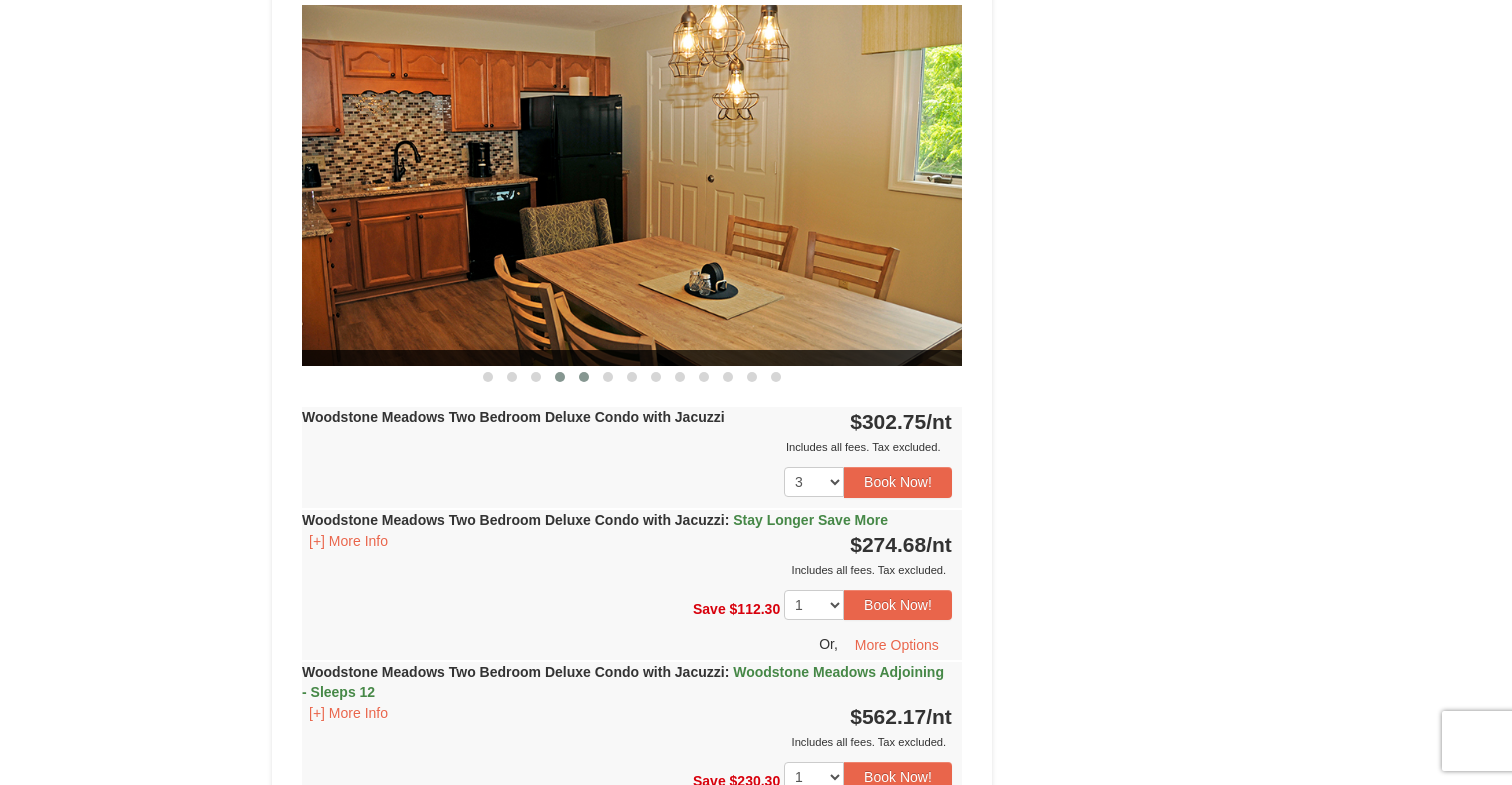click at bounding box center (584, 377) 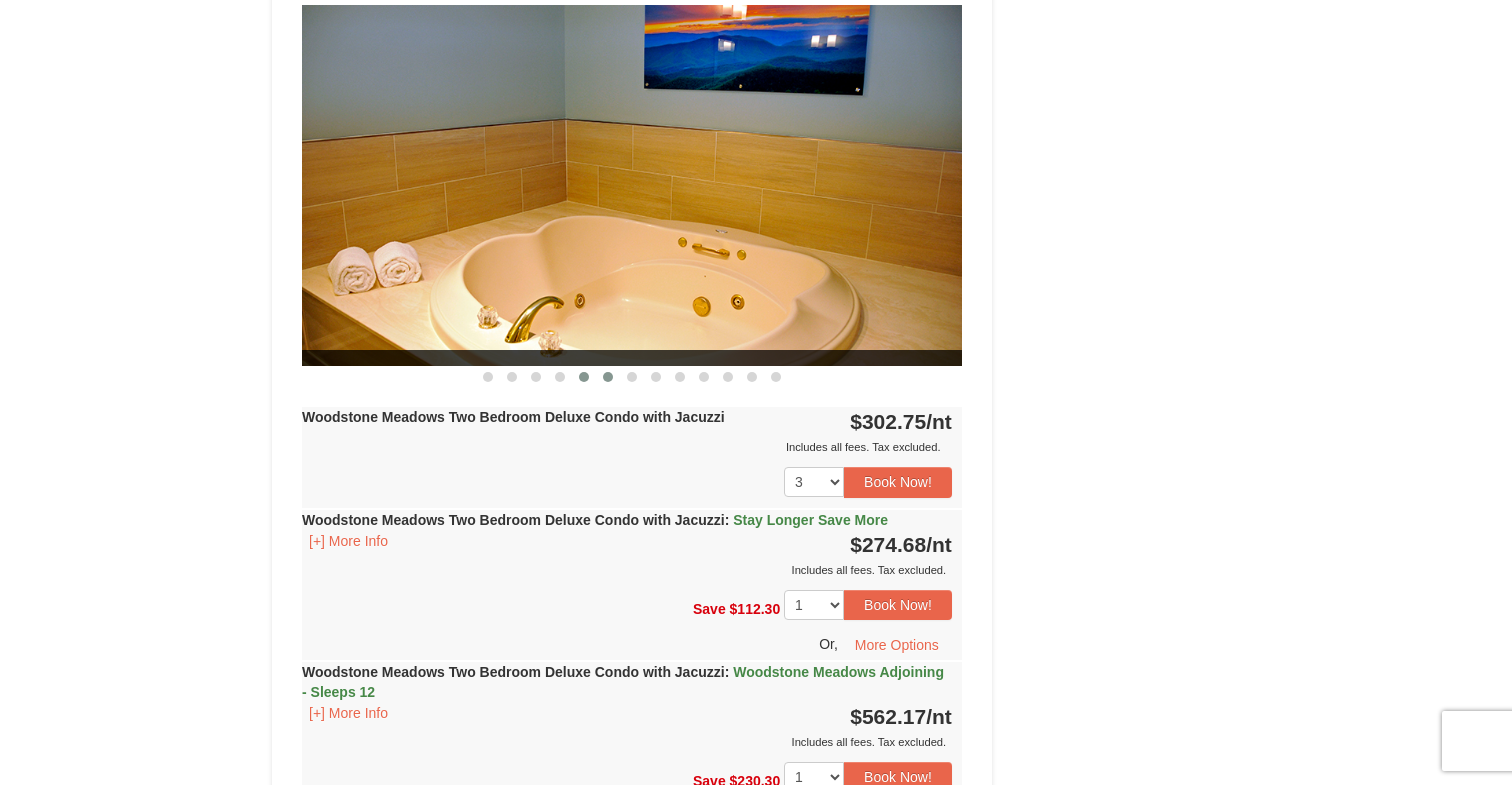 click at bounding box center (608, 377) 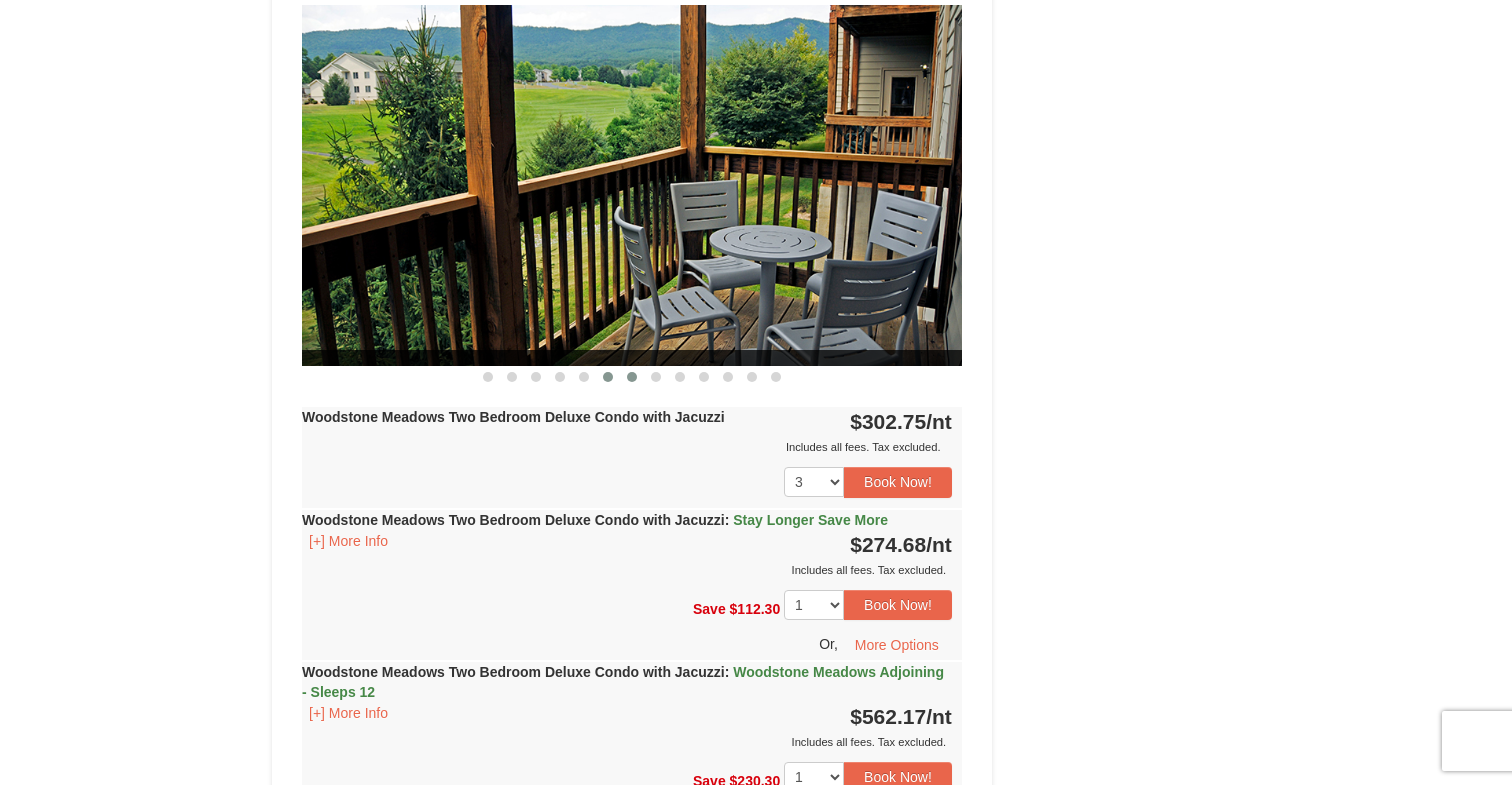 click at bounding box center (632, 377) 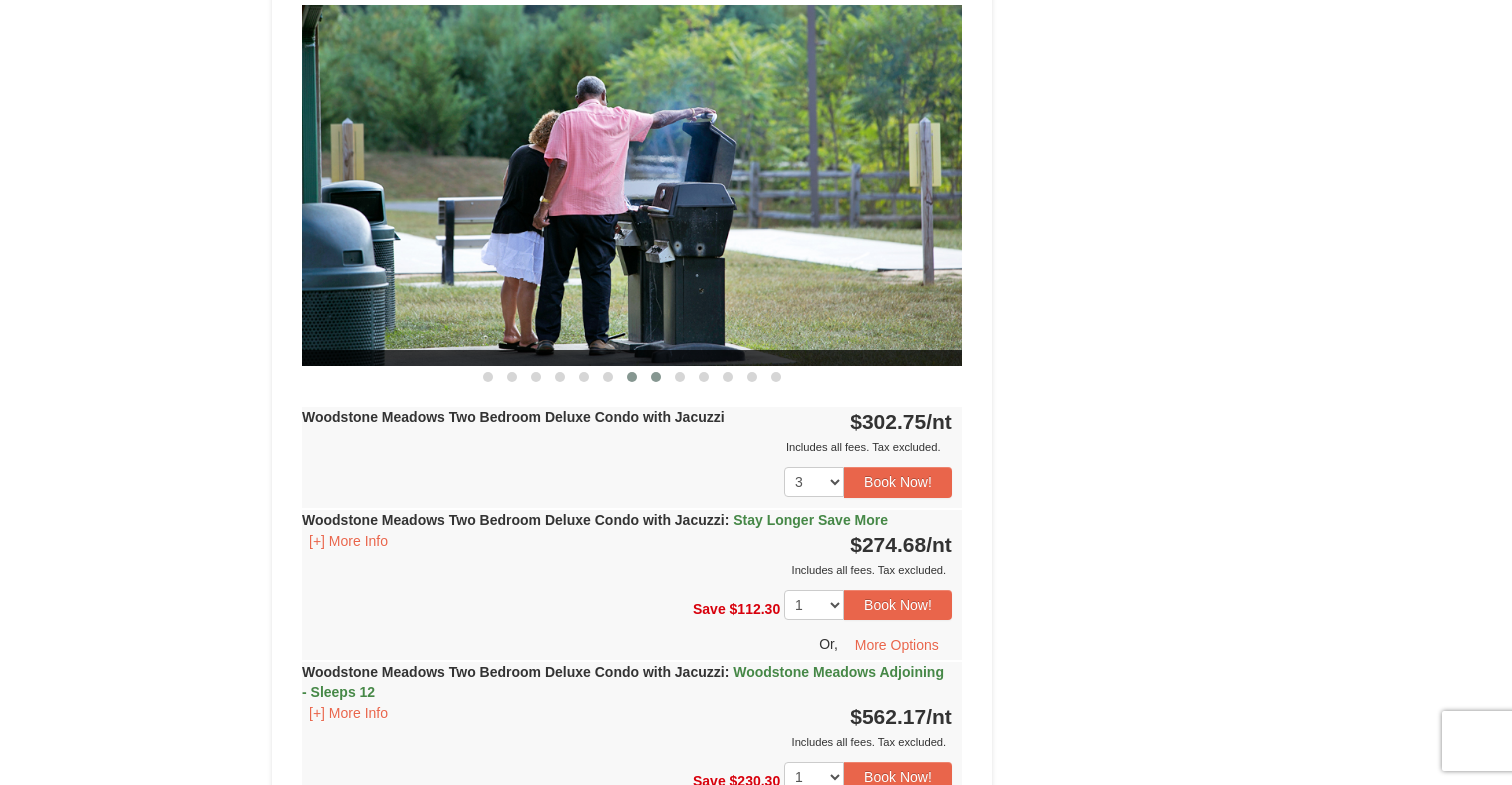 click at bounding box center (656, 377) 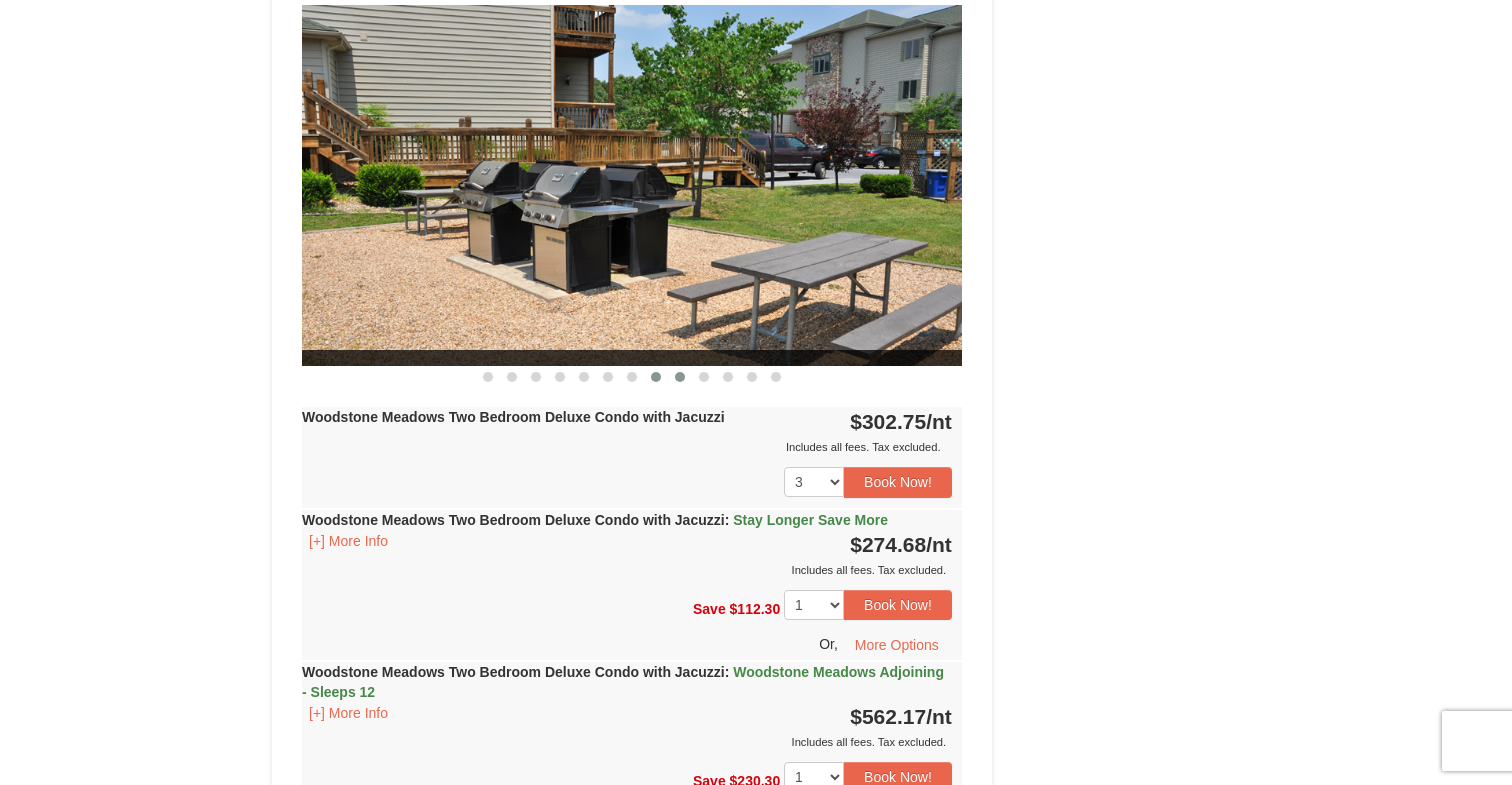 click at bounding box center [680, 377] 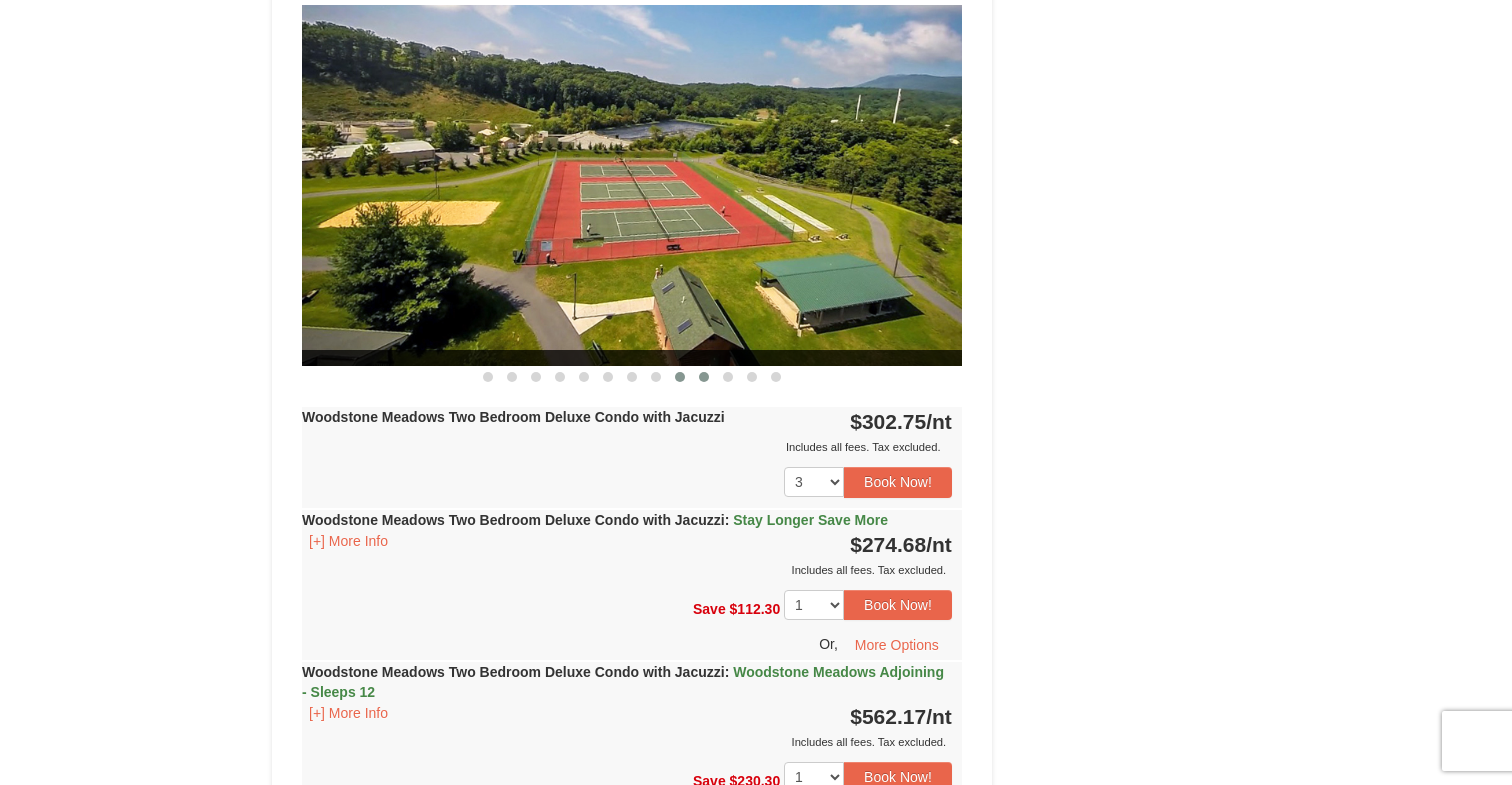 click at bounding box center (704, 377) 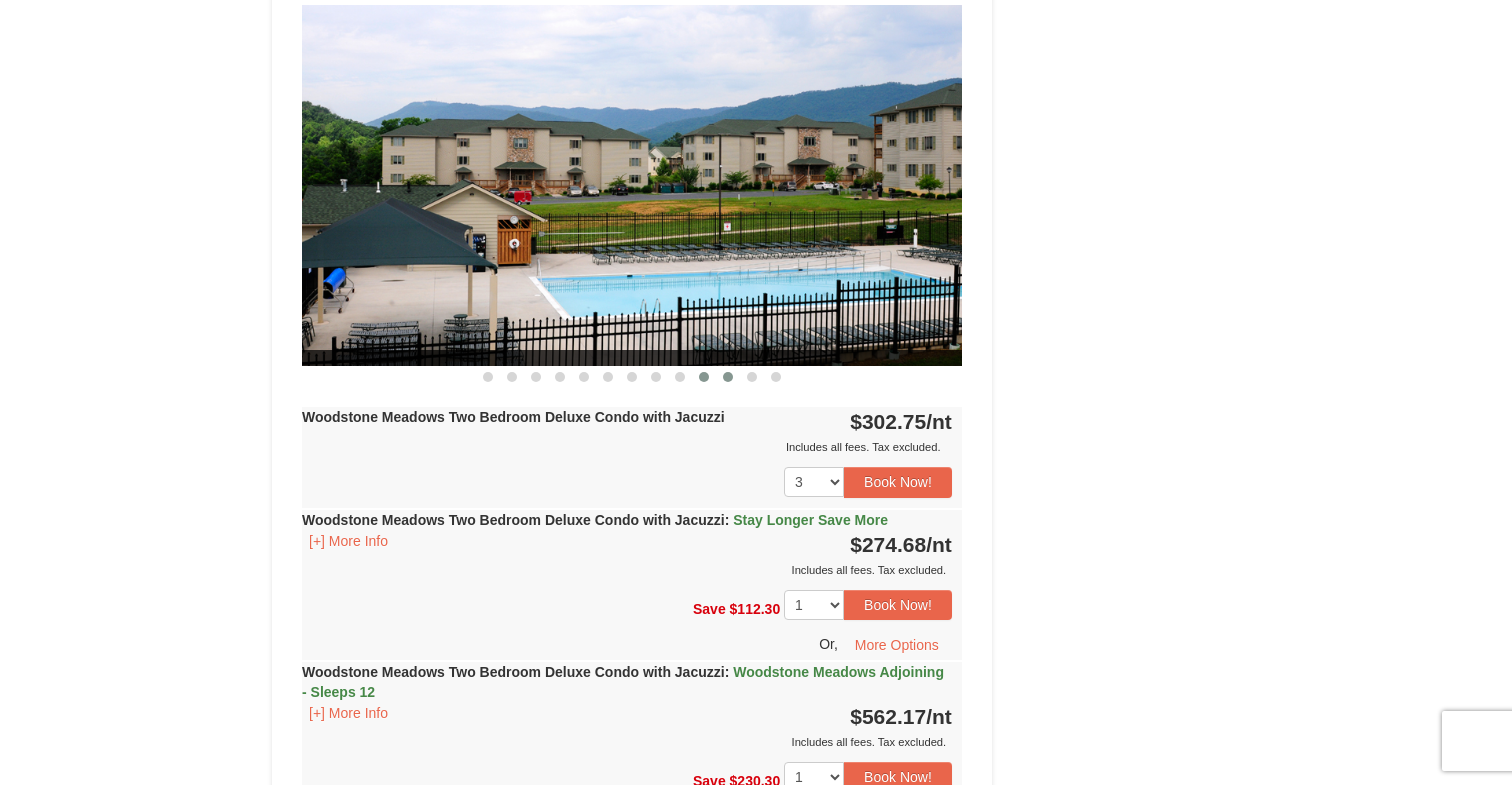 click at bounding box center (728, 377) 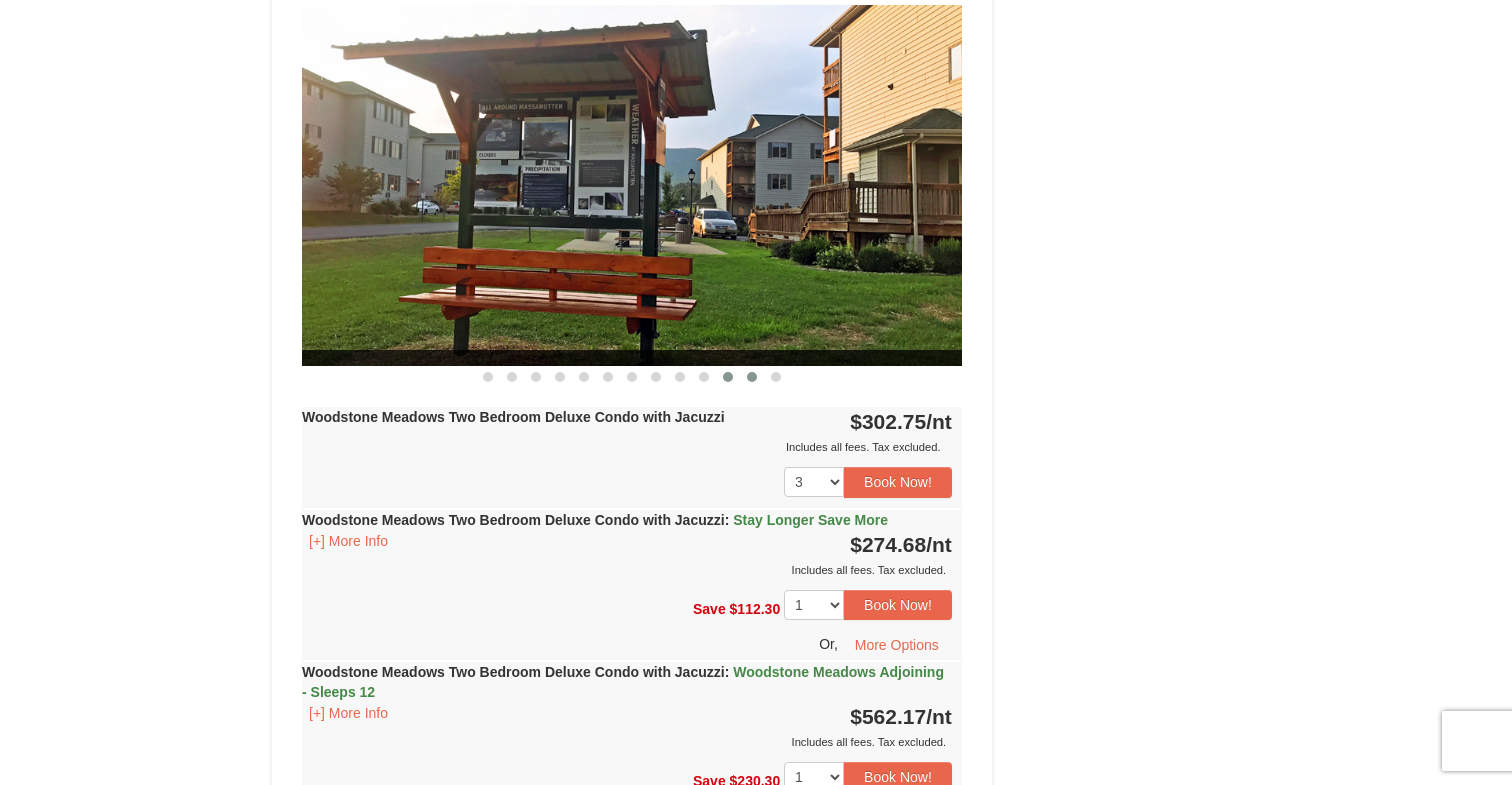 click at bounding box center [752, 377] 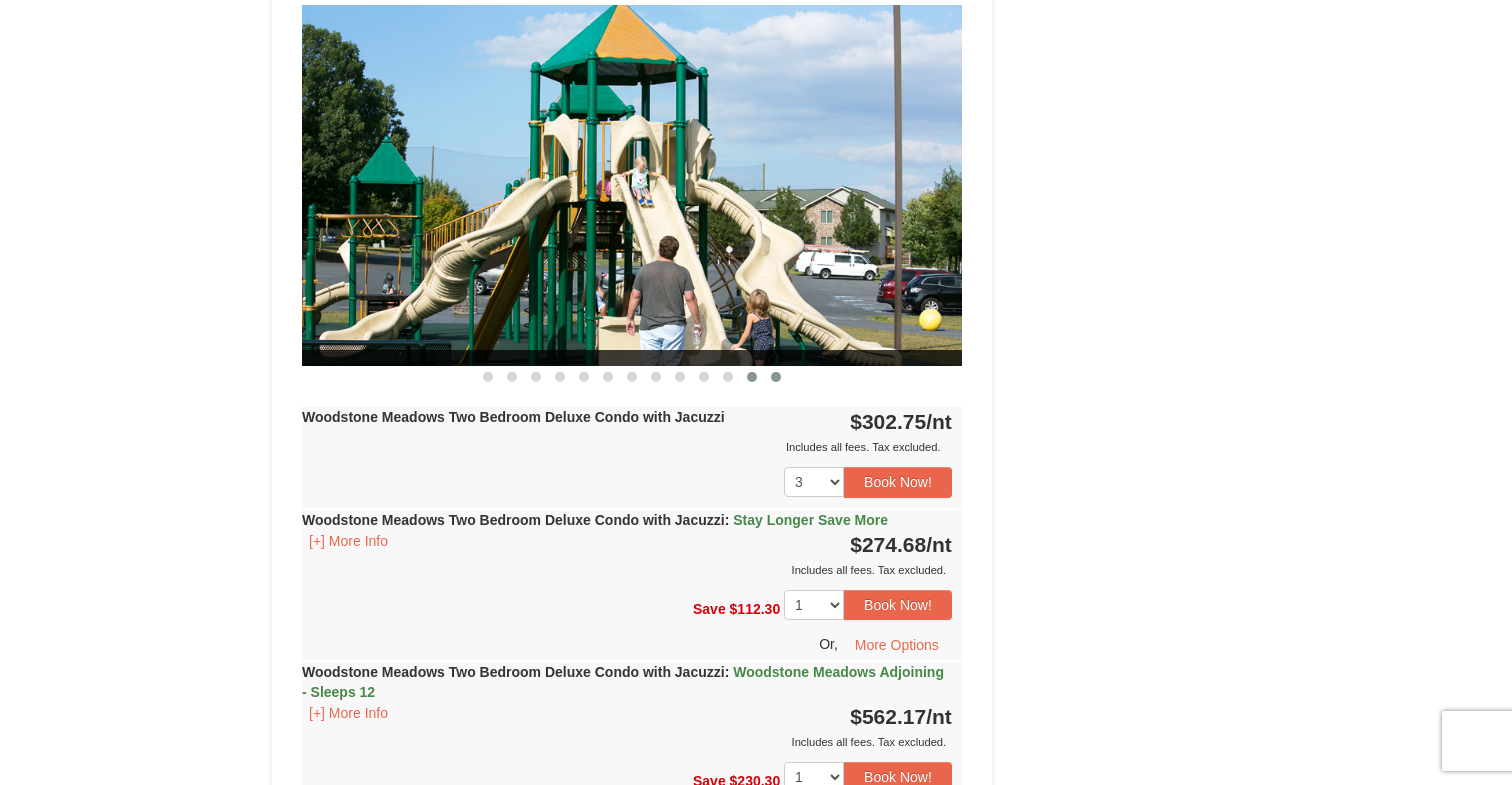 click at bounding box center [776, 377] 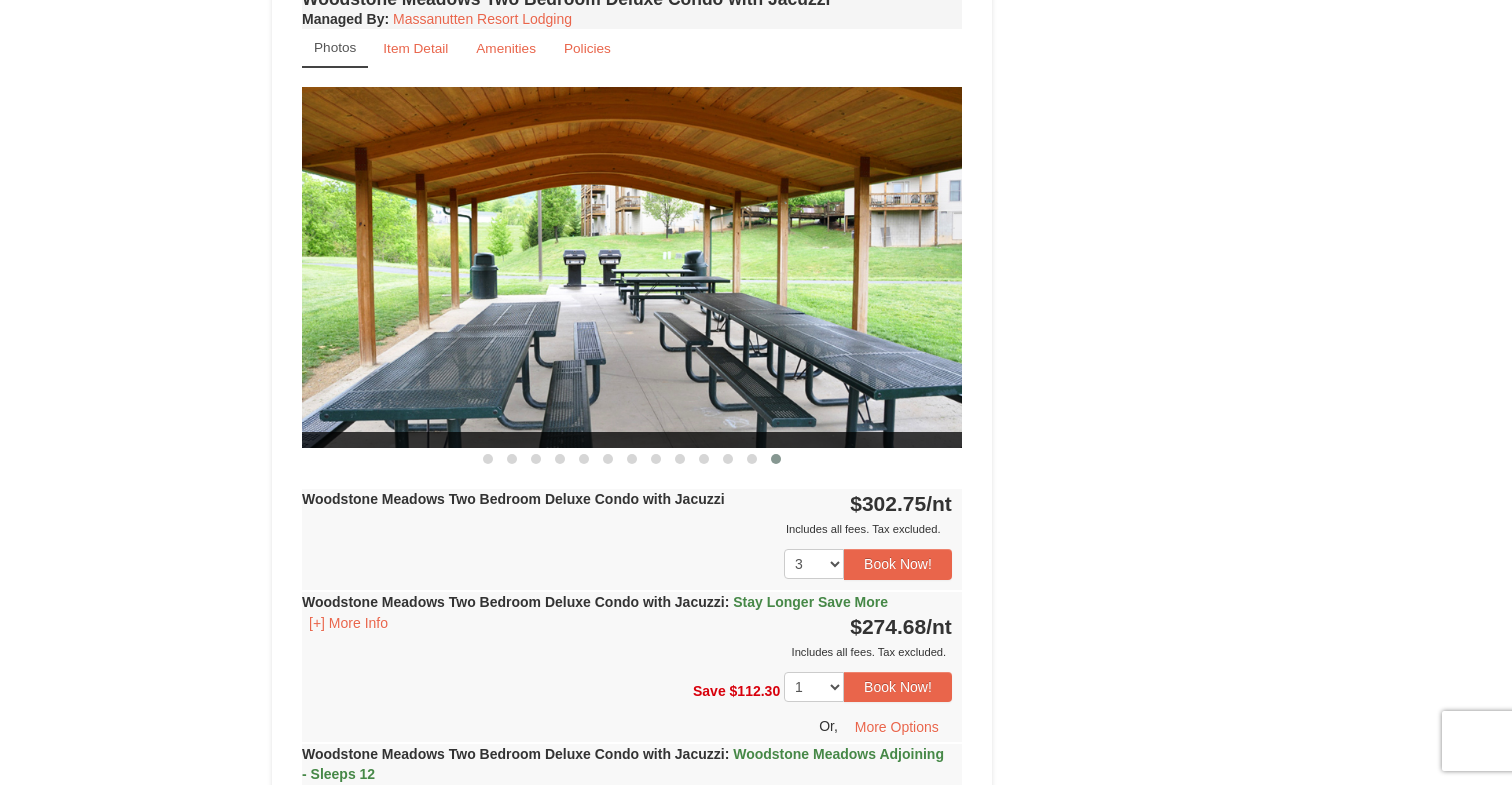 scroll, scrollTop: 2615, scrollLeft: 0, axis: vertical 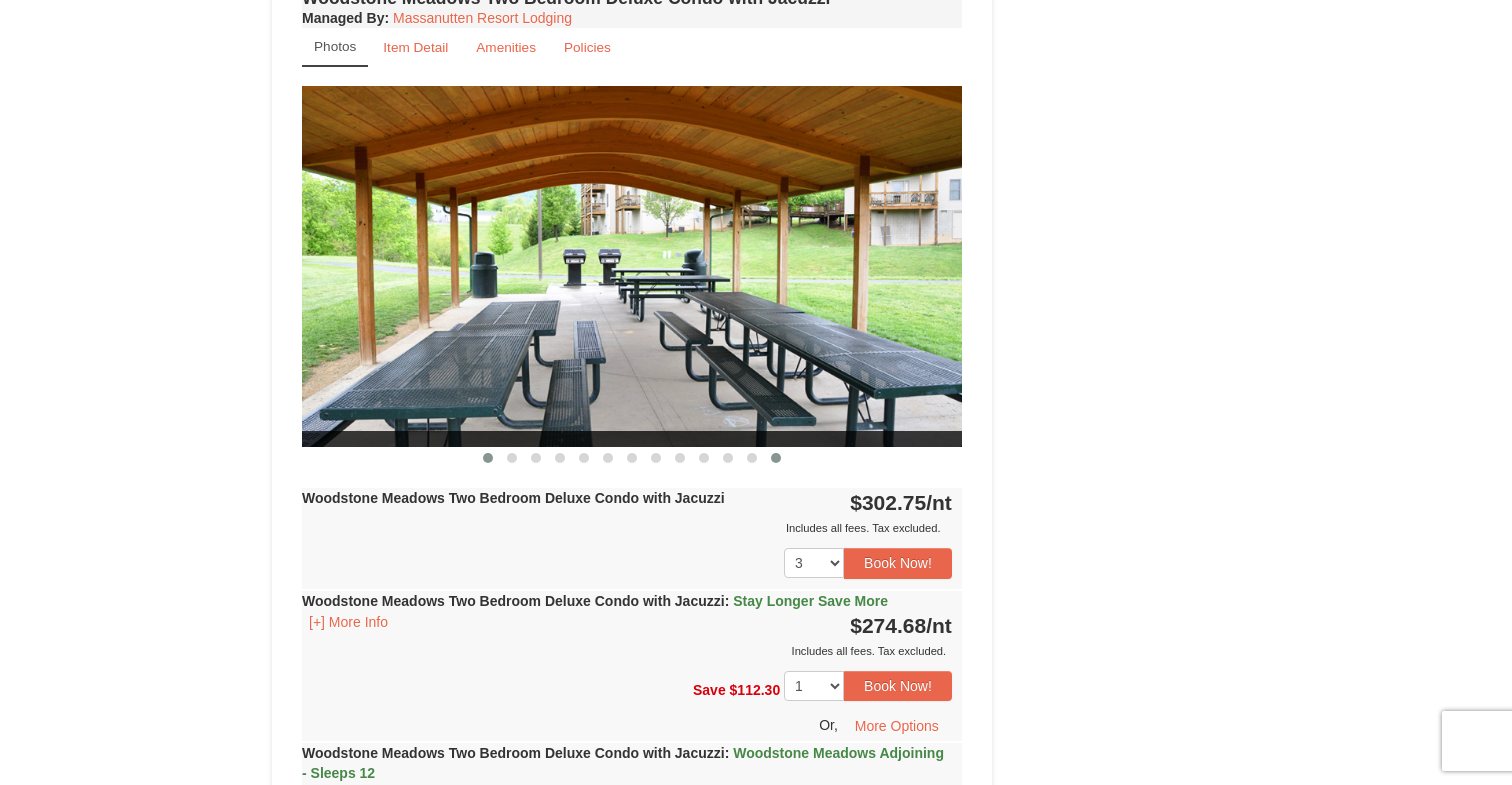 click at bounding box center (488, 458) 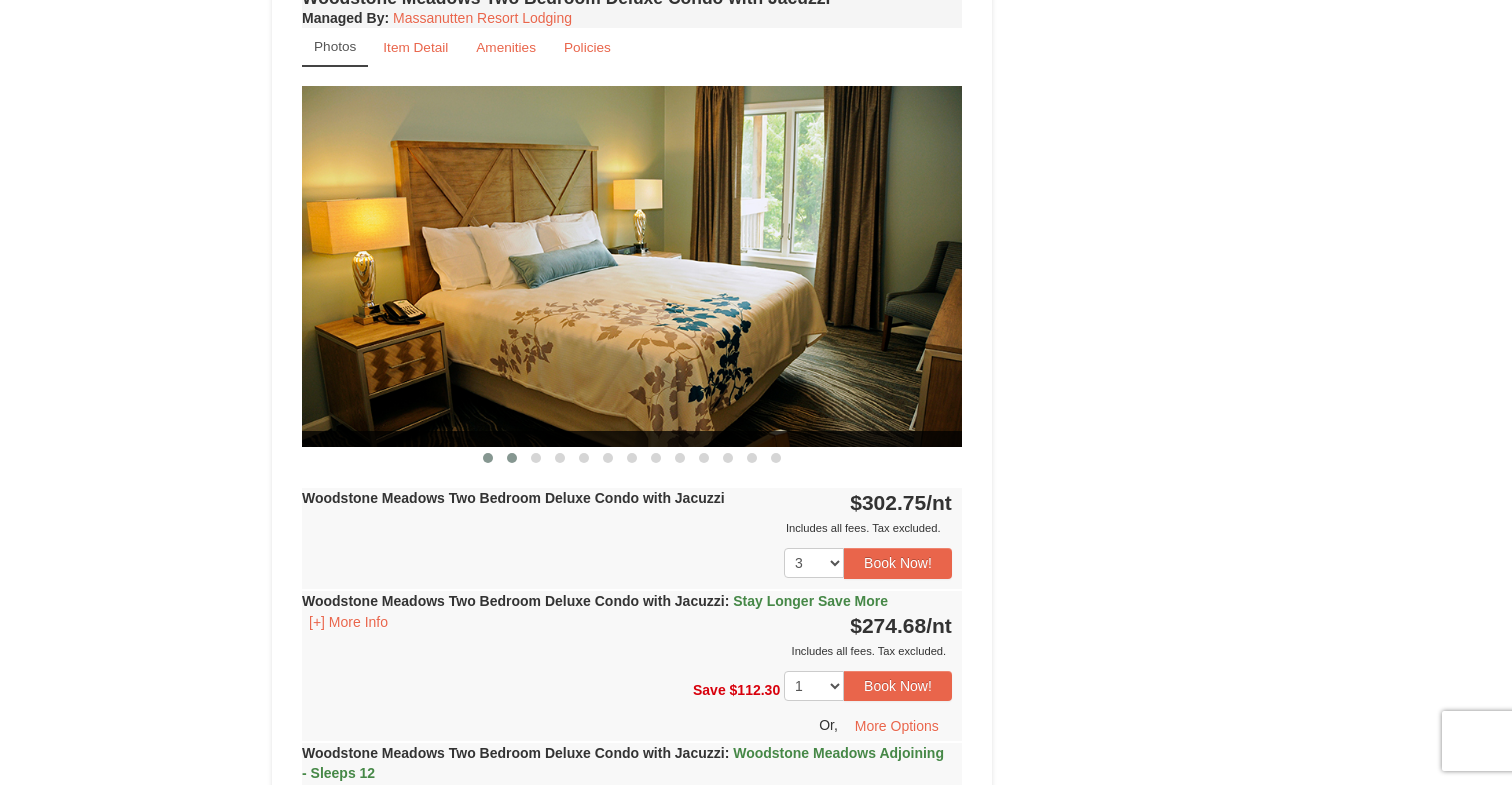 click at bounding box center [512, 458] 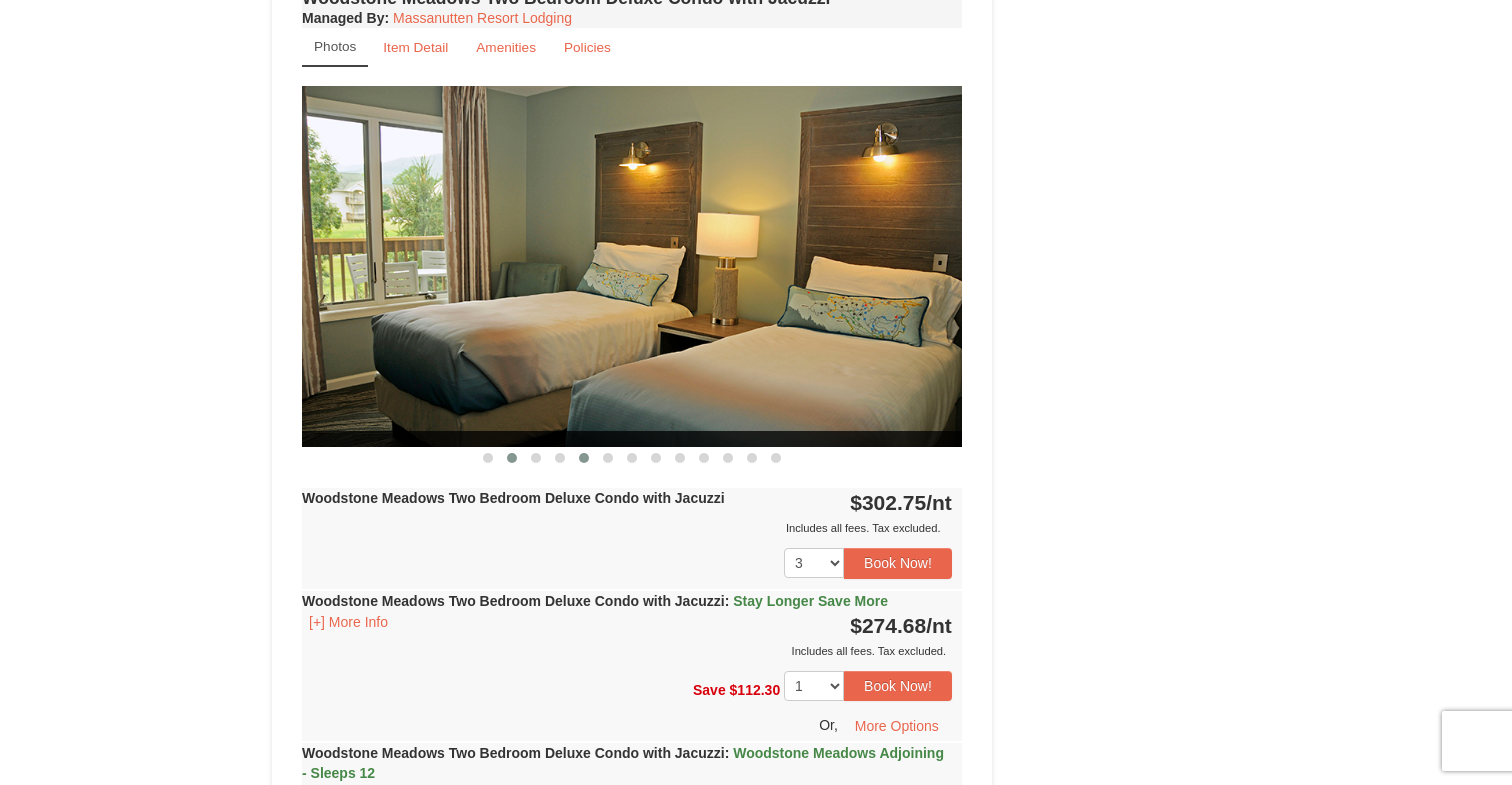 click at bounding box center [584, 458] 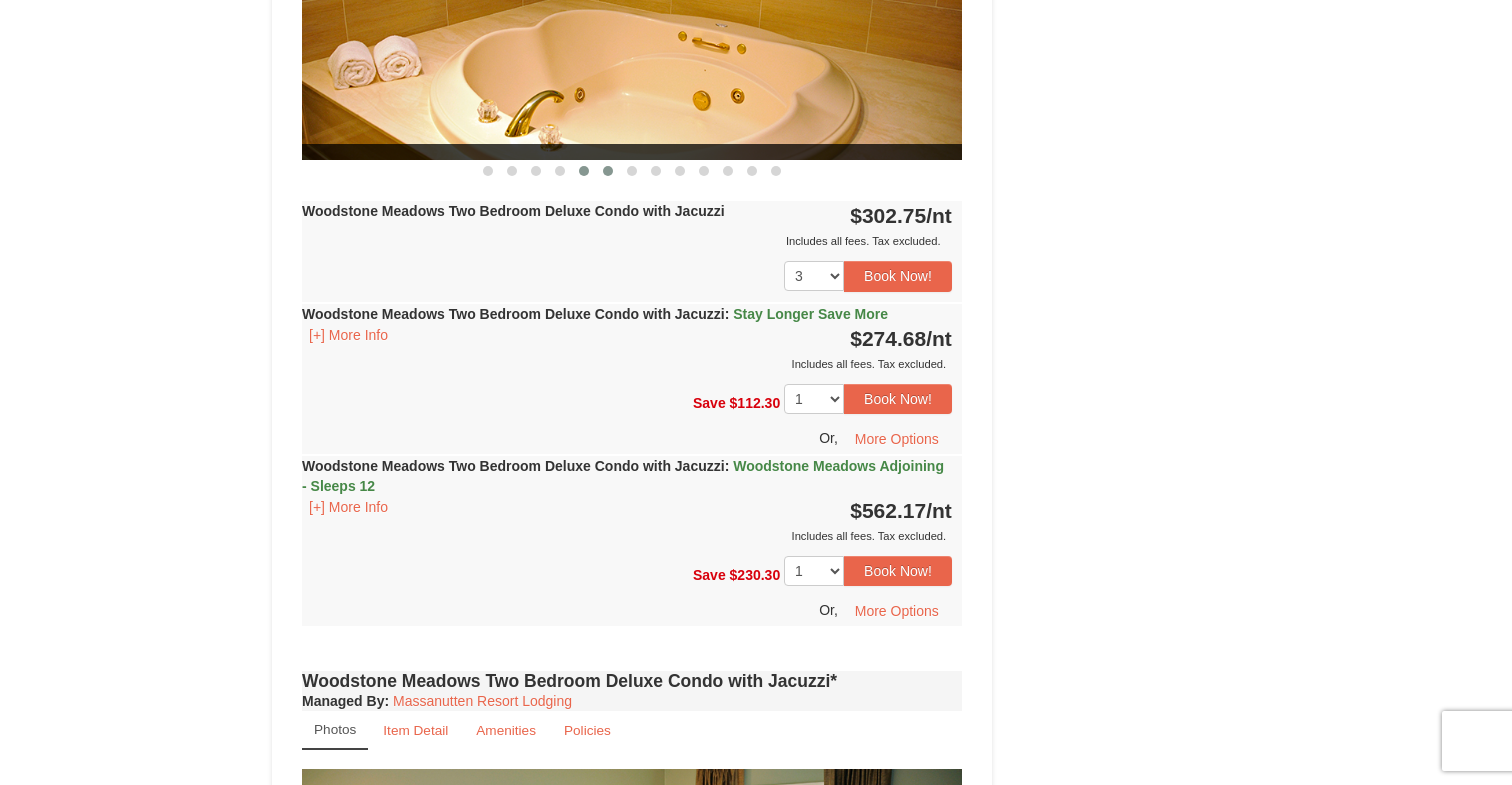 scroll, scrollTop: 2910, scrollLeft: 0, axis: vertical 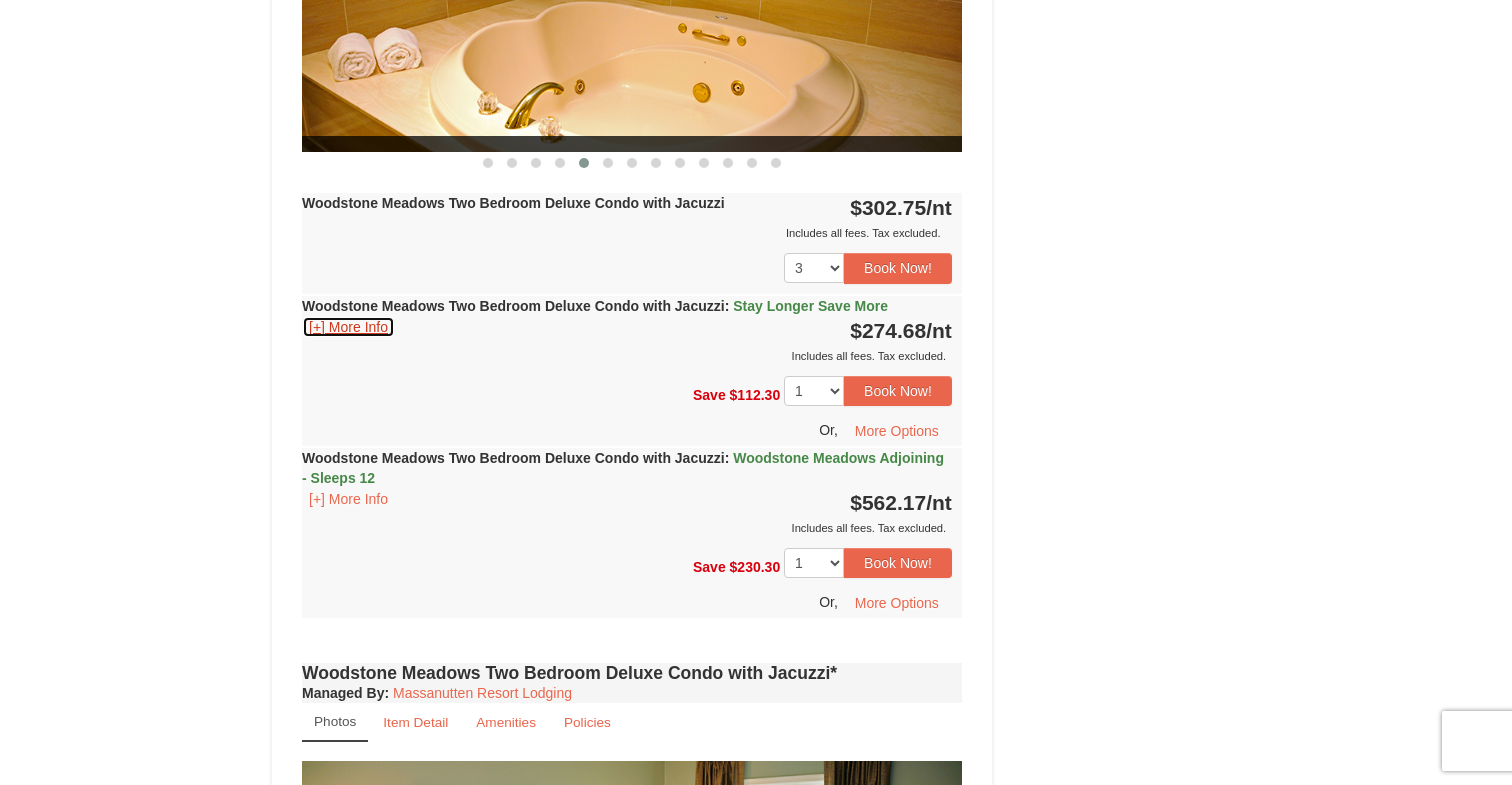 click on "[+] More Info" at bounding box center [348, 327] 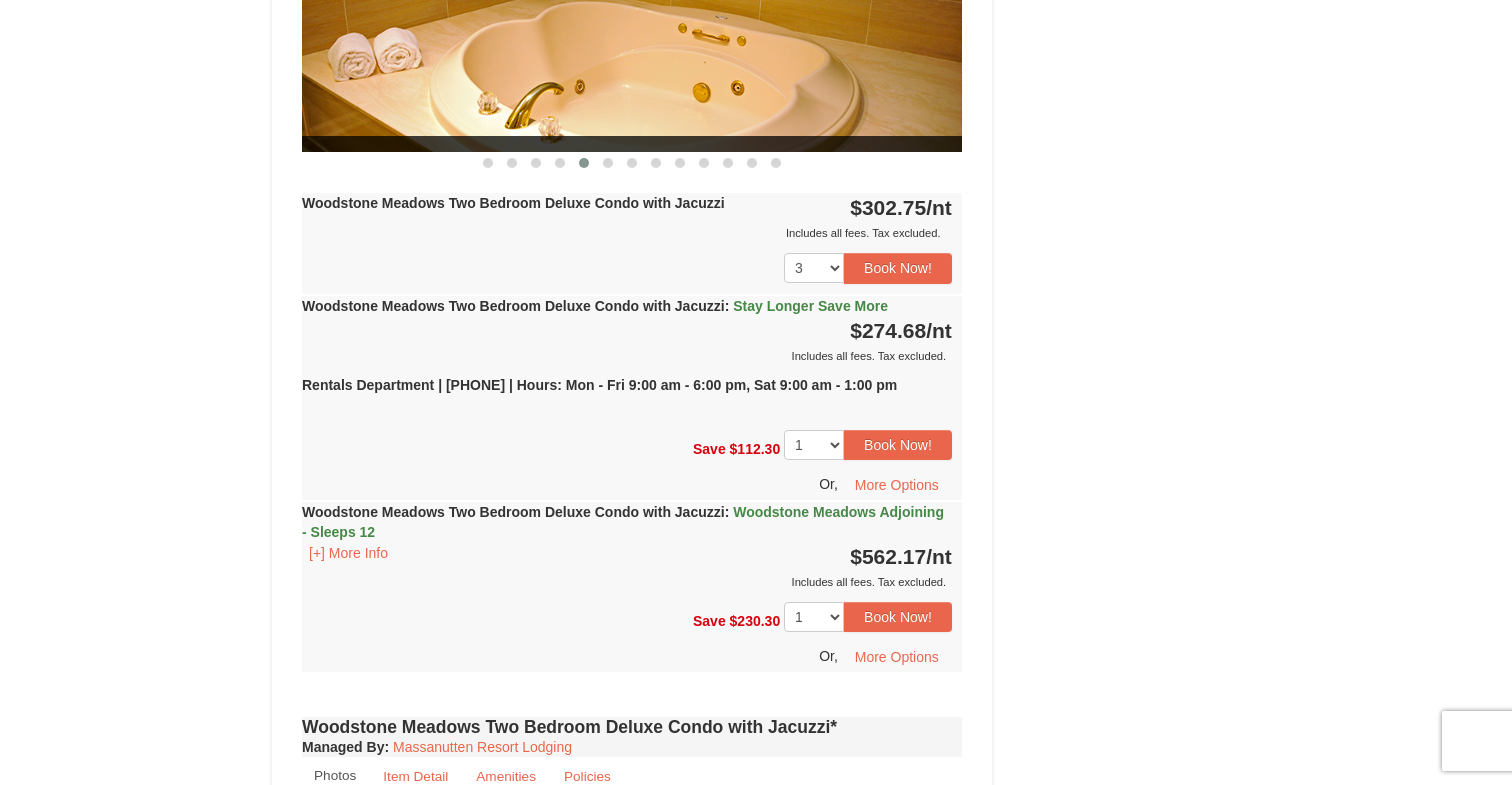 click on "Woodstone Meadows Two Bedroom Deluxe Condo with Jacuzzi  :
Stay Longer Save More
[+] More Info
$274.68 /nt
Includes all fees. Tax excluded." at bounding box center [632, 331] 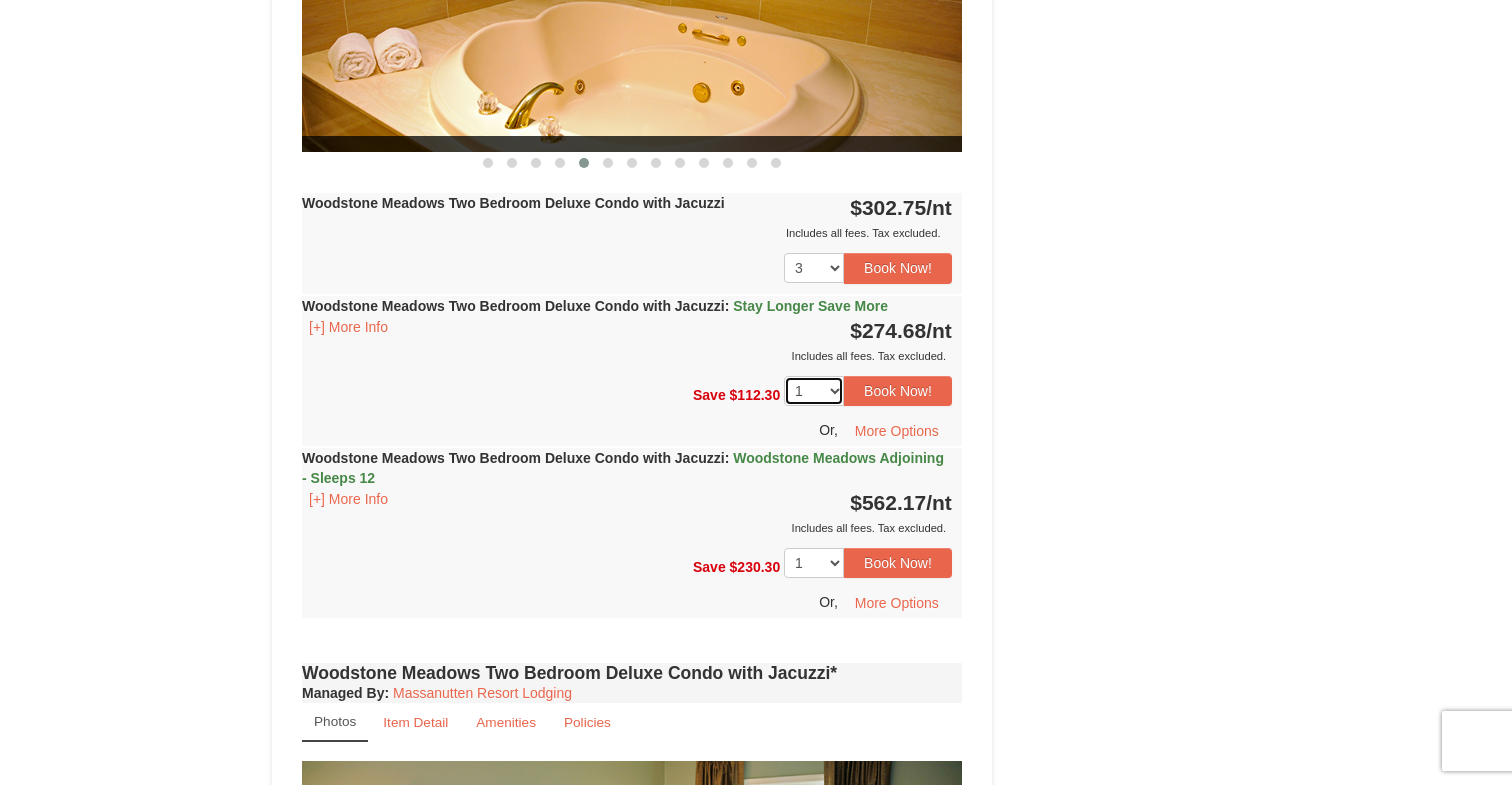 click on "1
2
3
4
5
6
7
8
9" at bounding box center [814, 391] 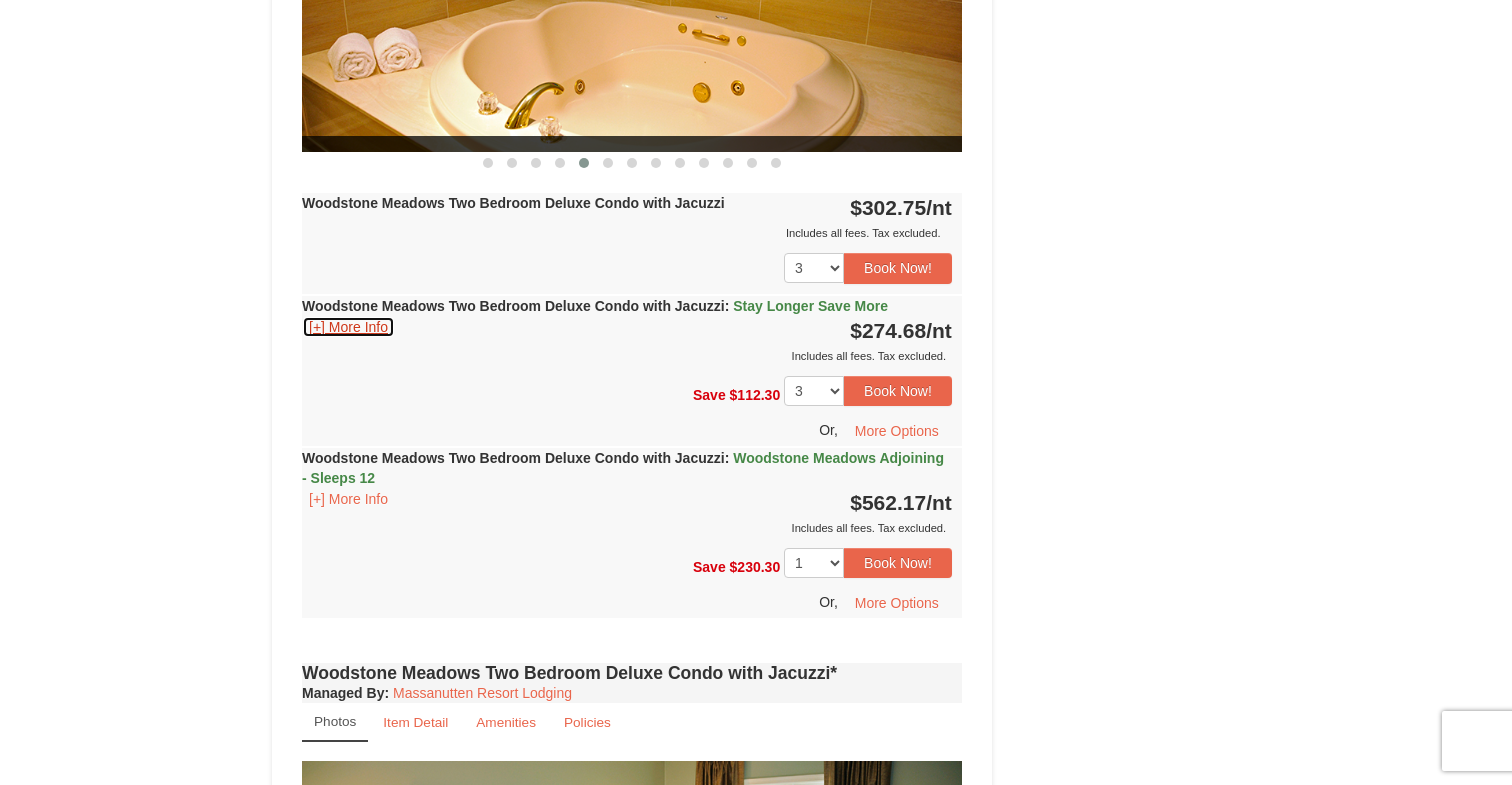 click on "[+] More Info" at bounding box center [348, 327] 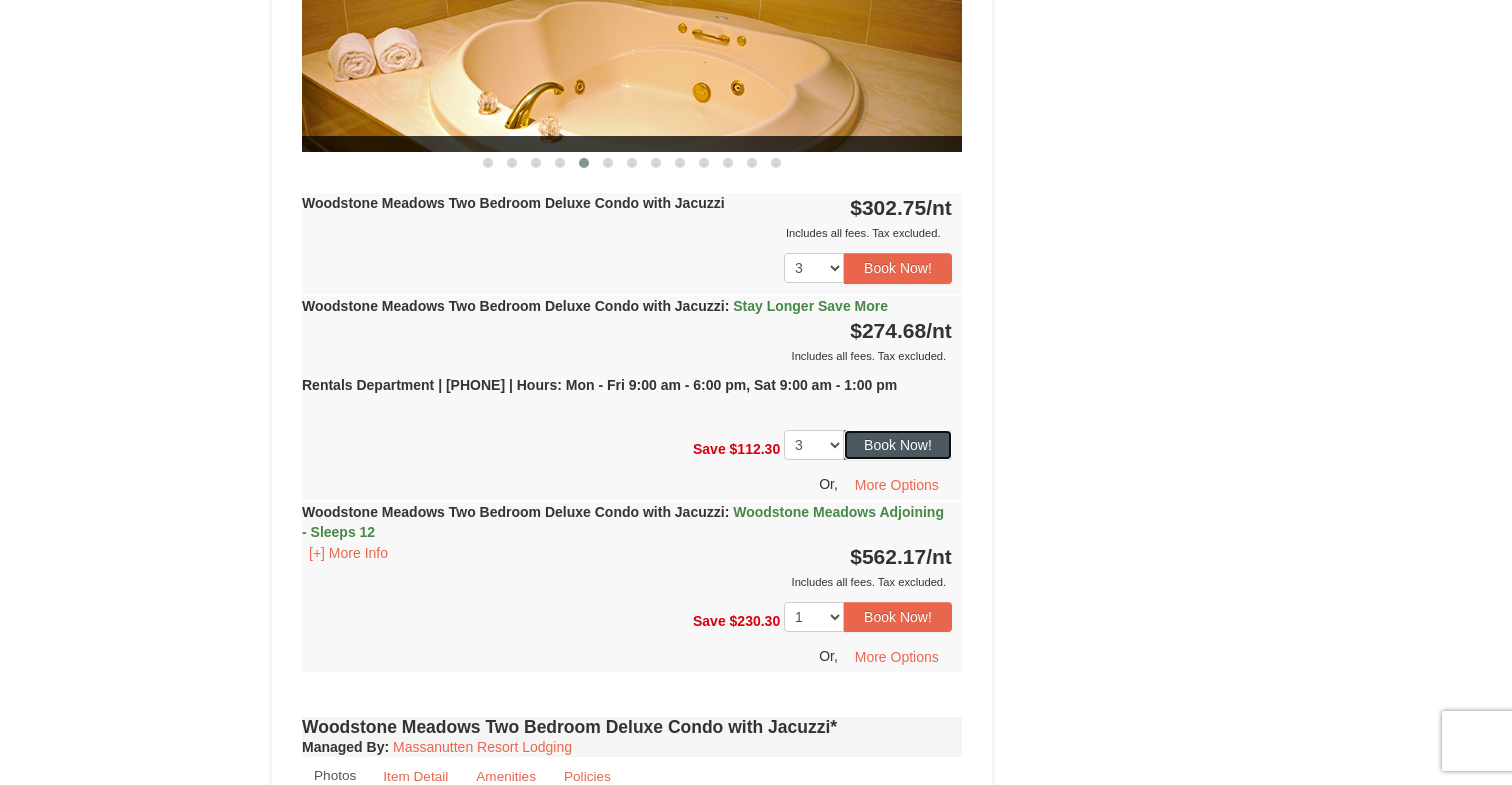 click on "Book Now!" at bounding box center (898, 445) 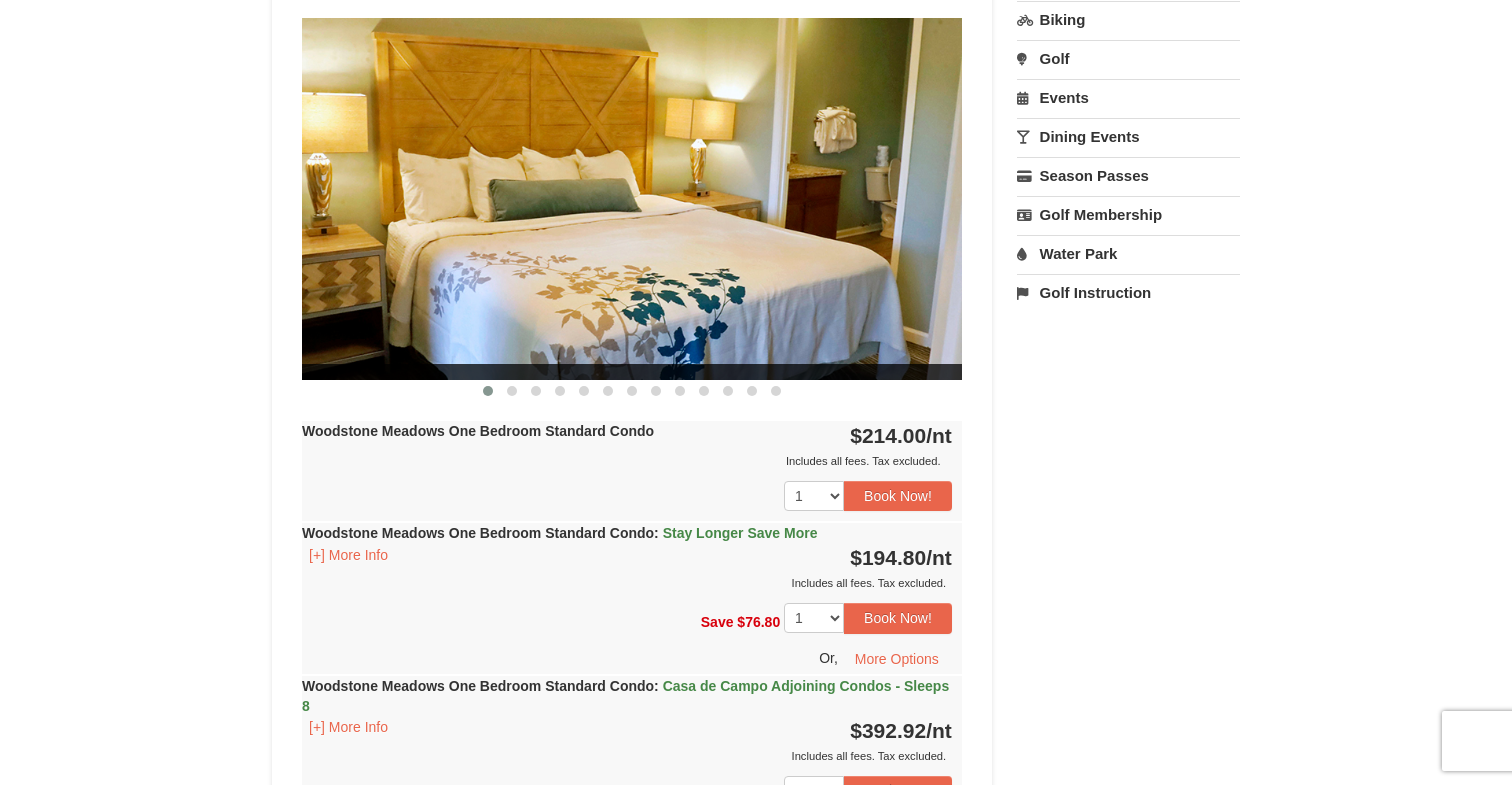 scroll, scrollTop: 195, scrollLeft: 0, axis: vertical 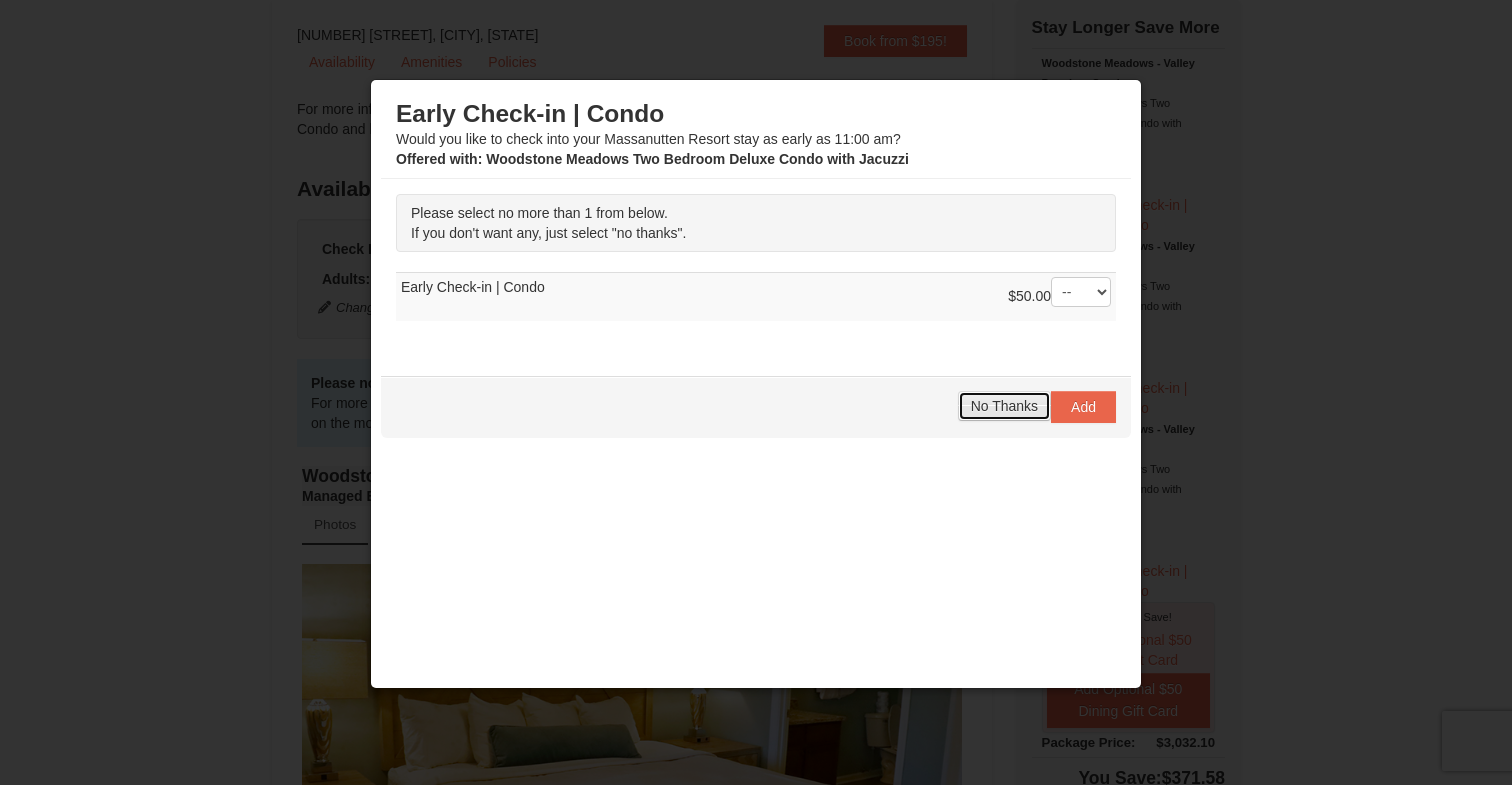 click on "No Thanks" at bounding box center (1004, 406) 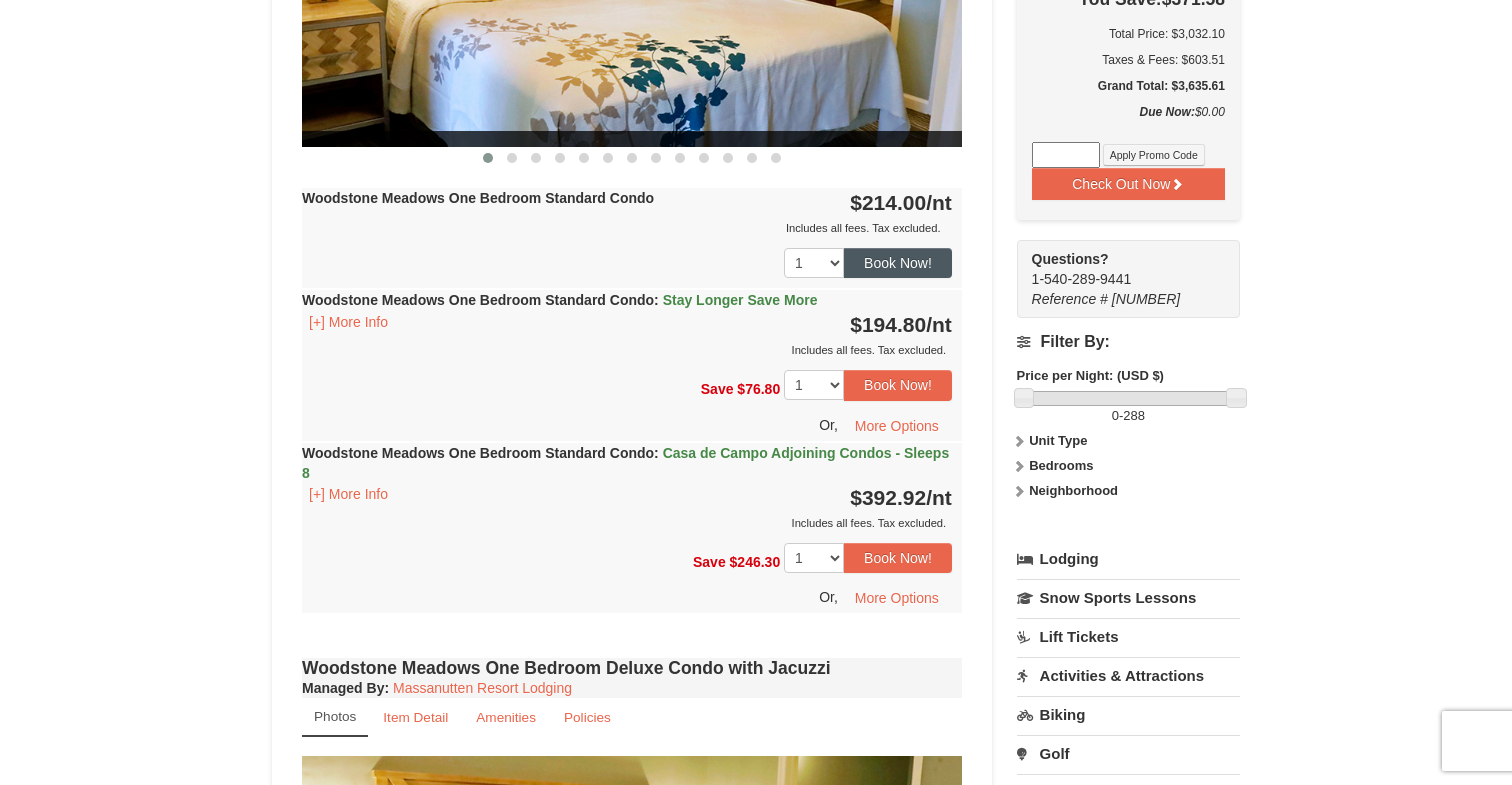 scroll, scrollTop: 983, scrollLeft: 0, axis: vertical 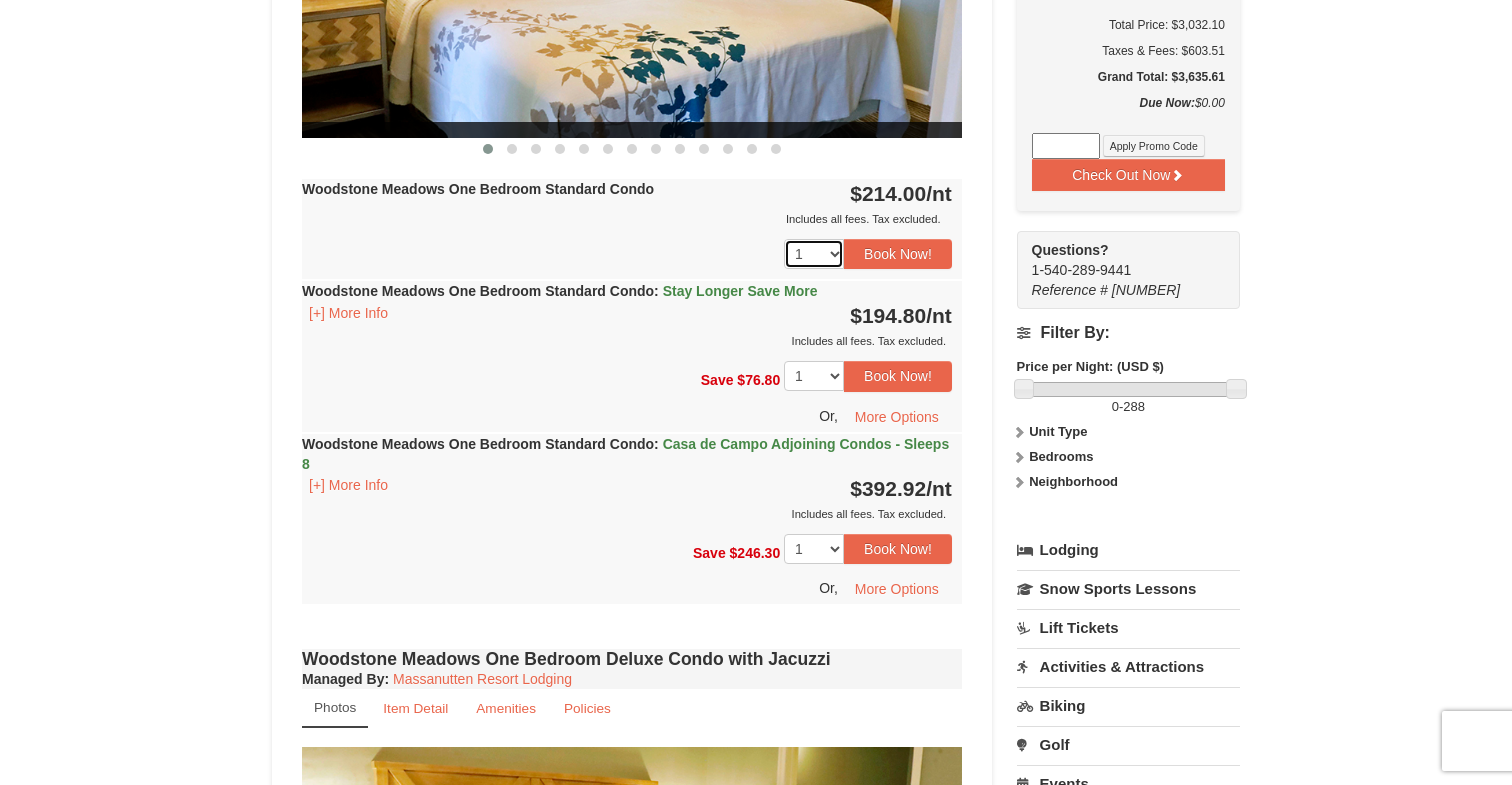 click on "1
2
3
4
5
6
7
8
9
10
11
12
13
14 15 16 17 18" at bounding box center (814, 254) 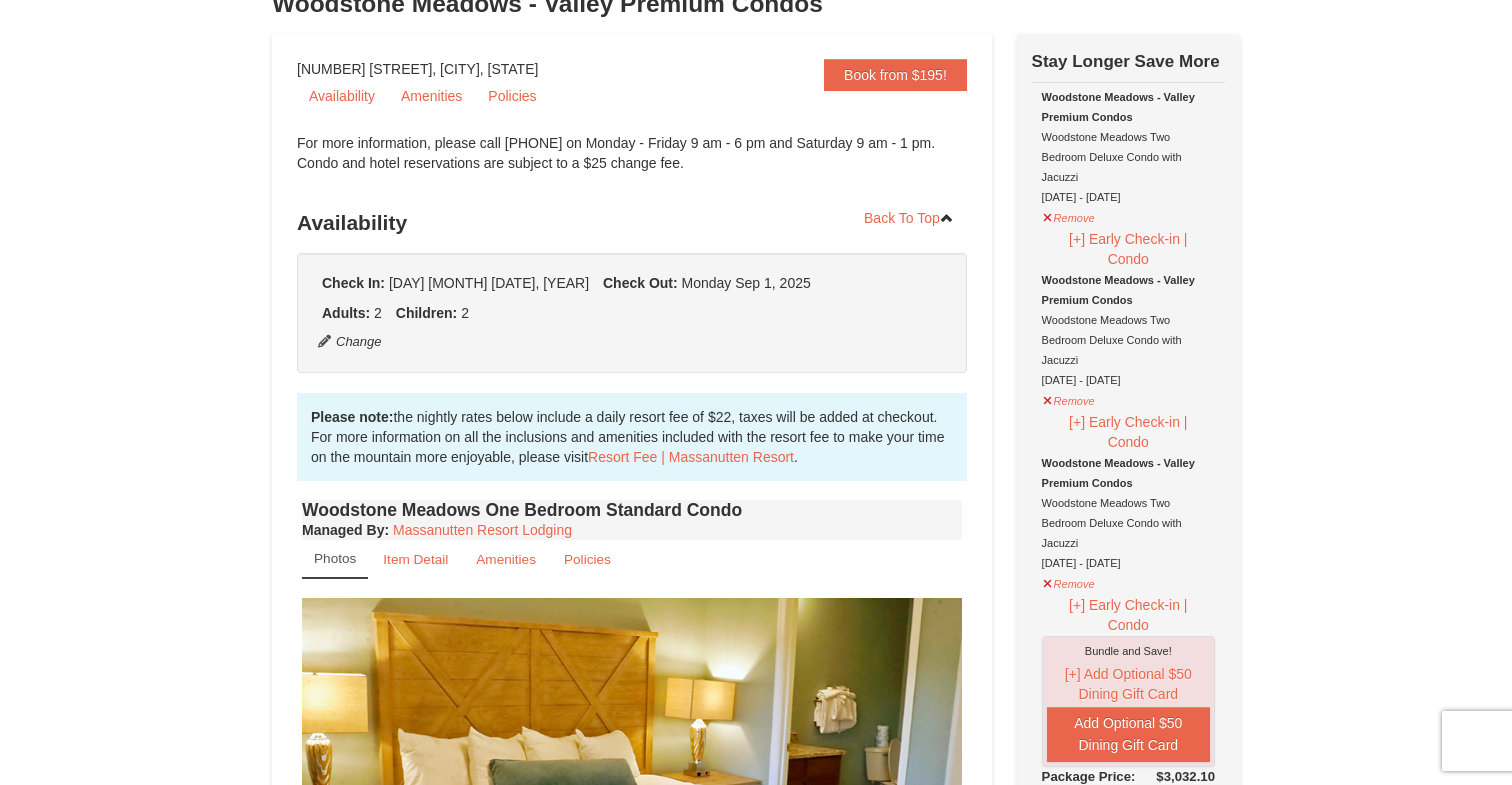 scroll, scrollTop: 158, scrollLeft: 0, axis: vertical 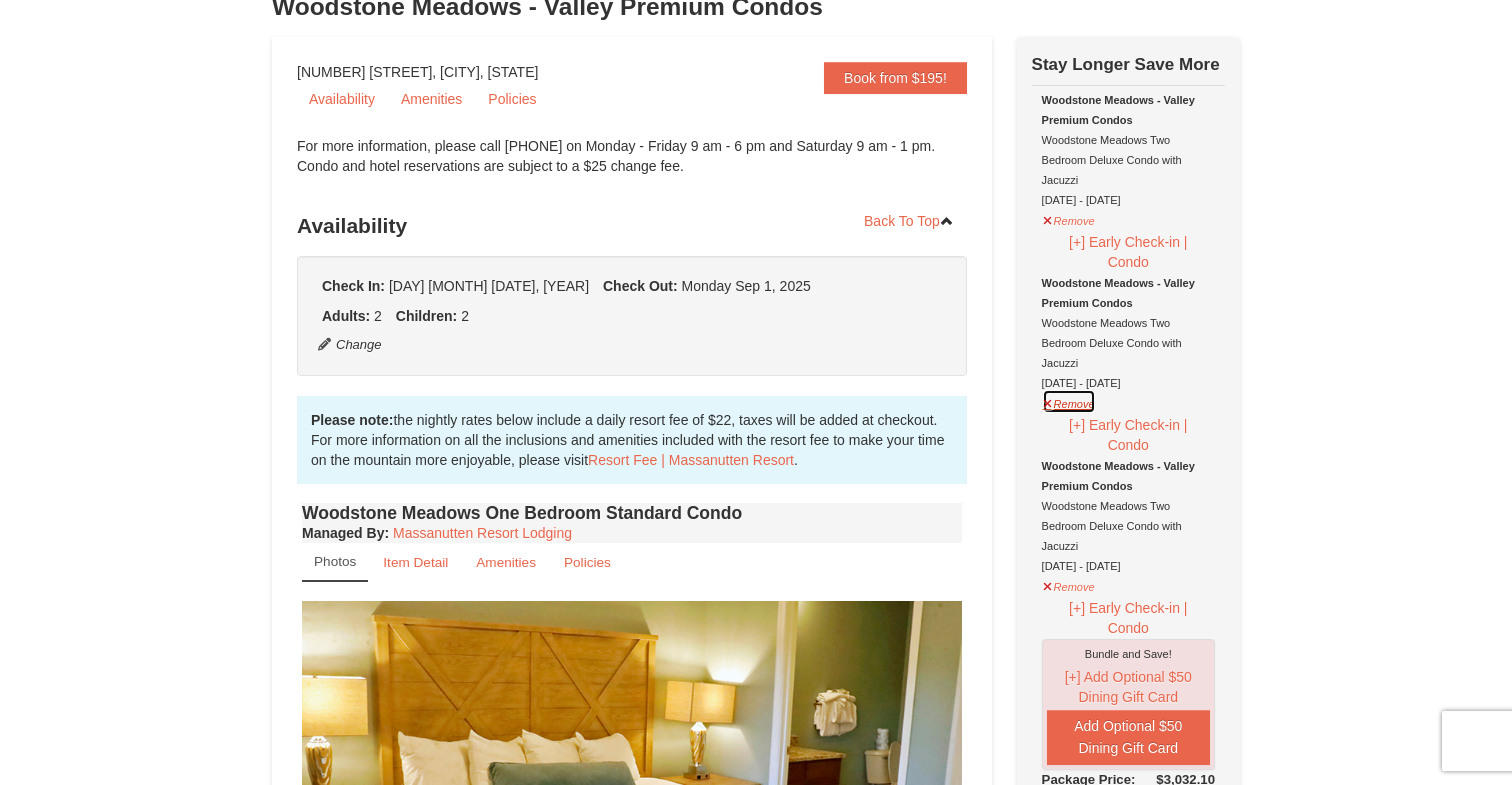 click on "Remove" at bounding box center [1069, 401] 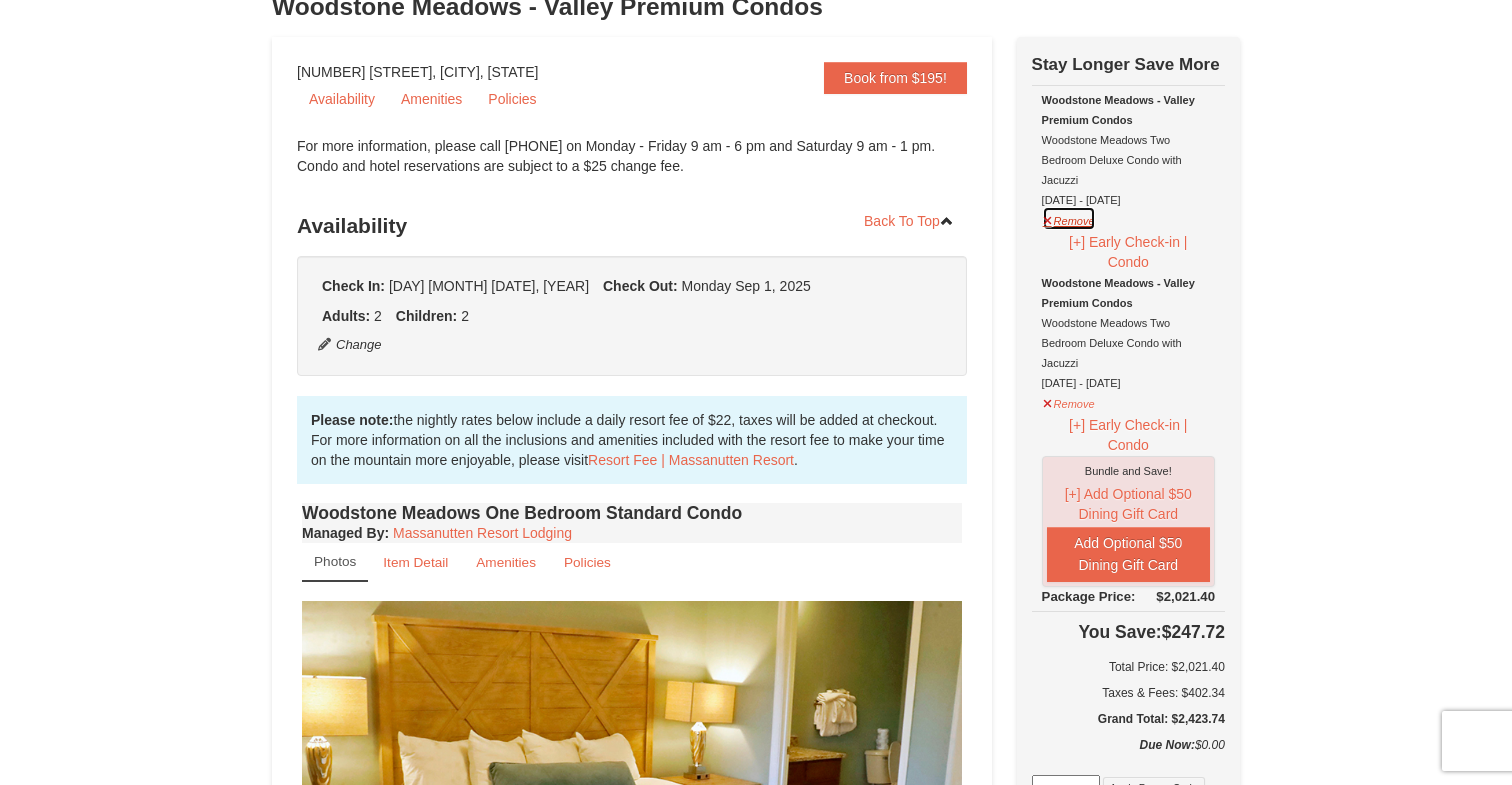 click on "Remove" at bounding box center (1069, 218) 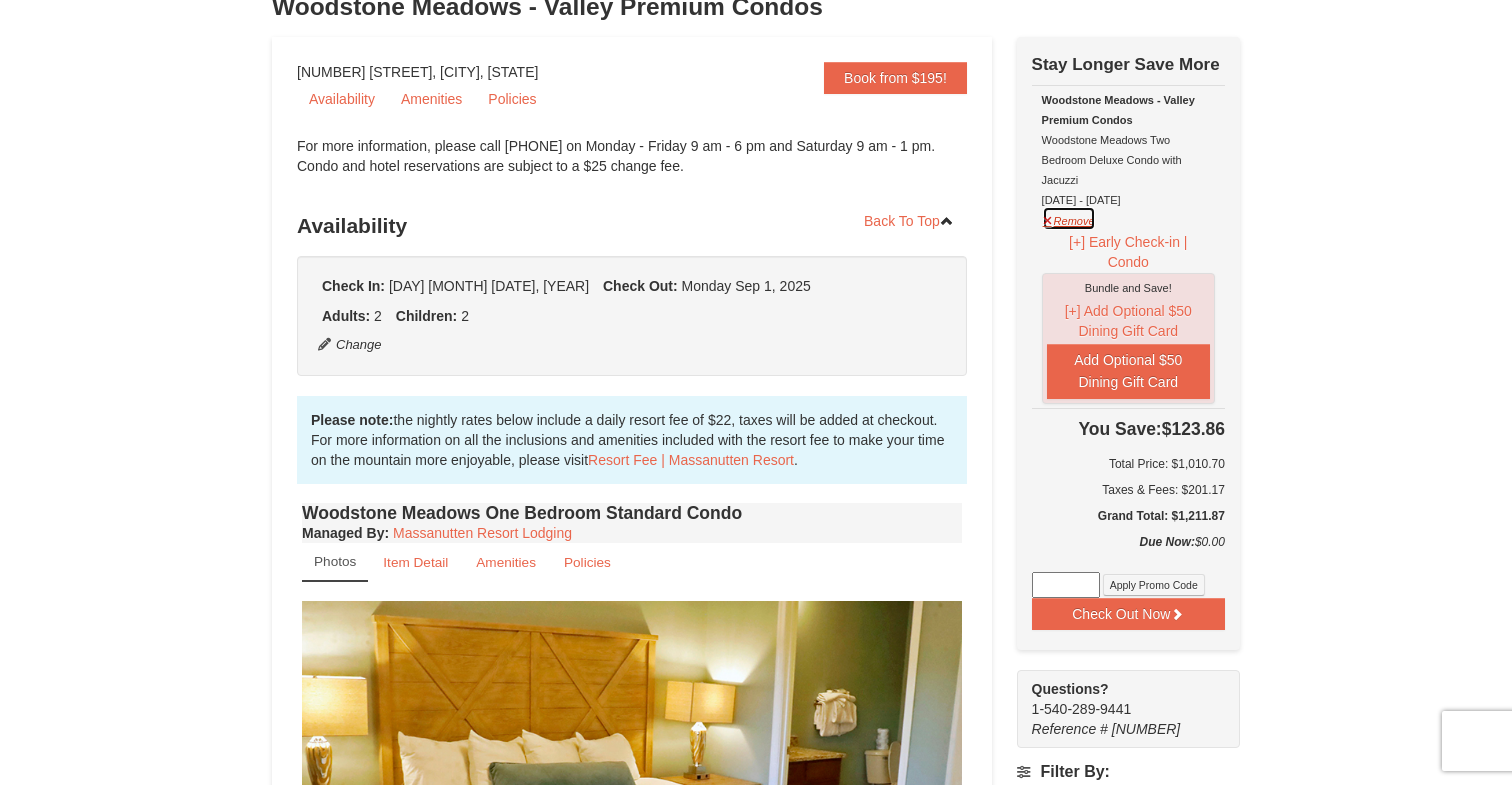 click on "Remove" at bounding box center [1069, 218] 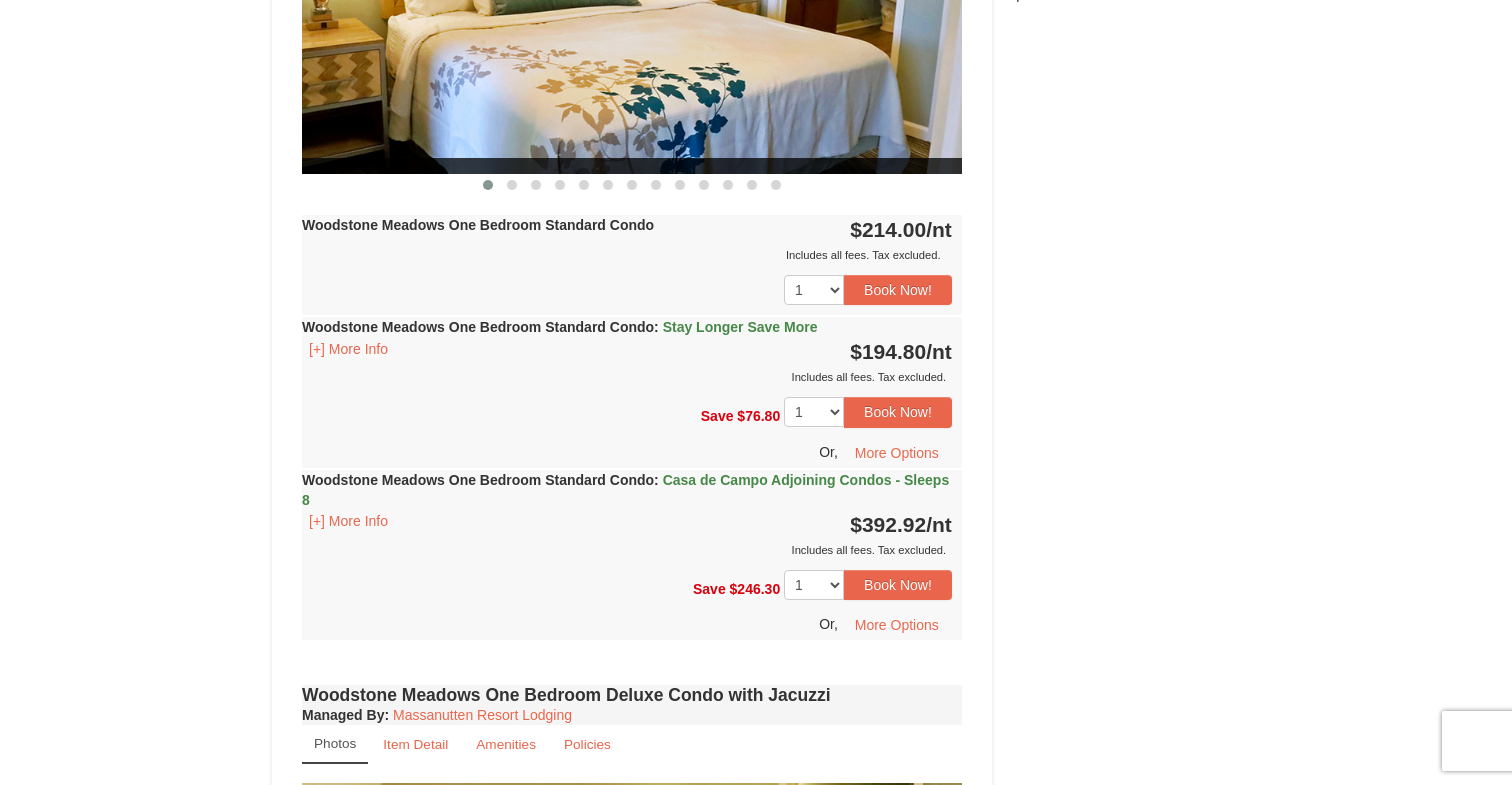 scroll, scrollTop: 948, scrollLeft: 0, axis: vertical 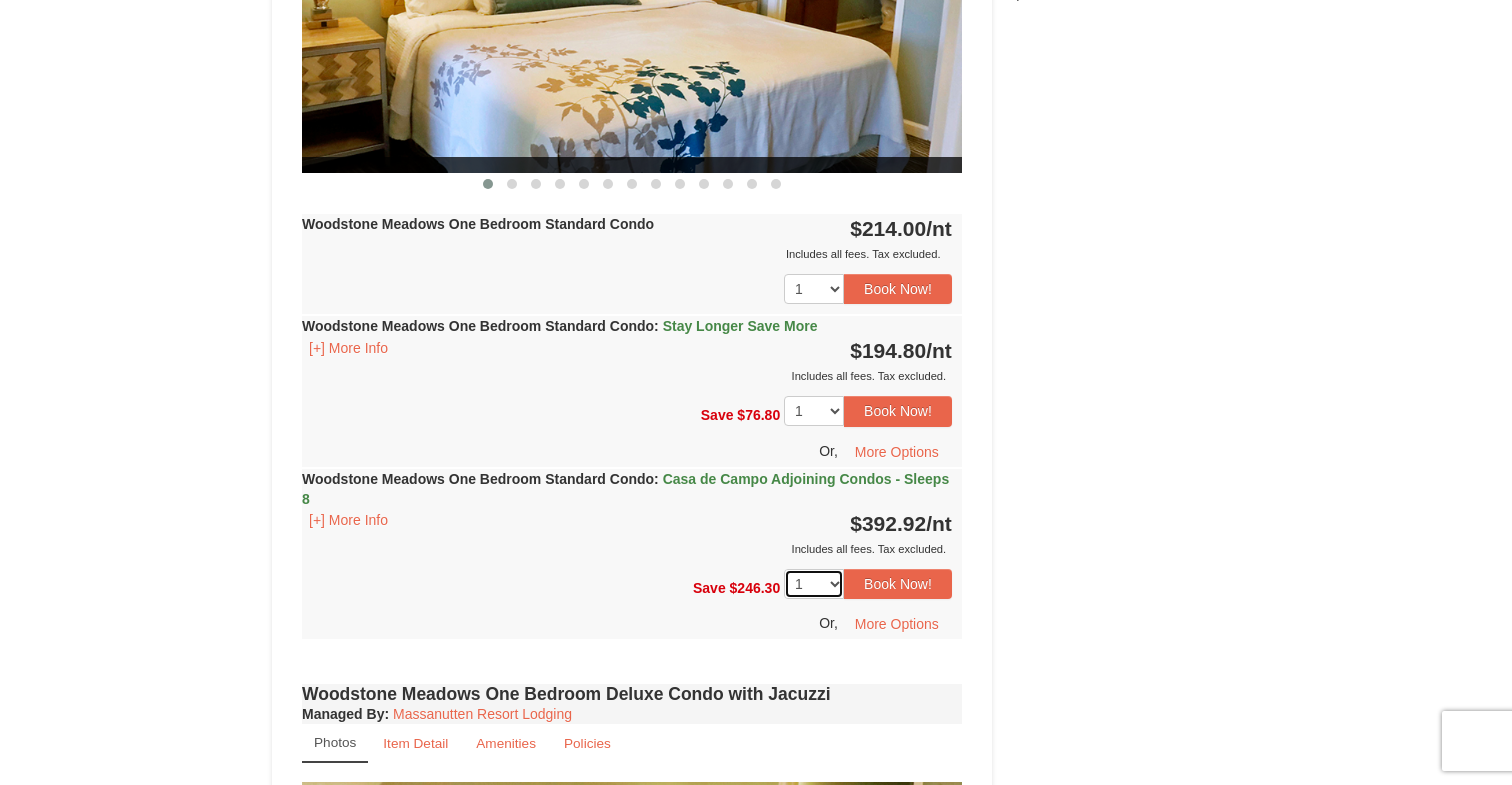 click on "1
2
3
4
5
6
7
8
9
10
11
12
13
14" at bounding box center (814, 584) 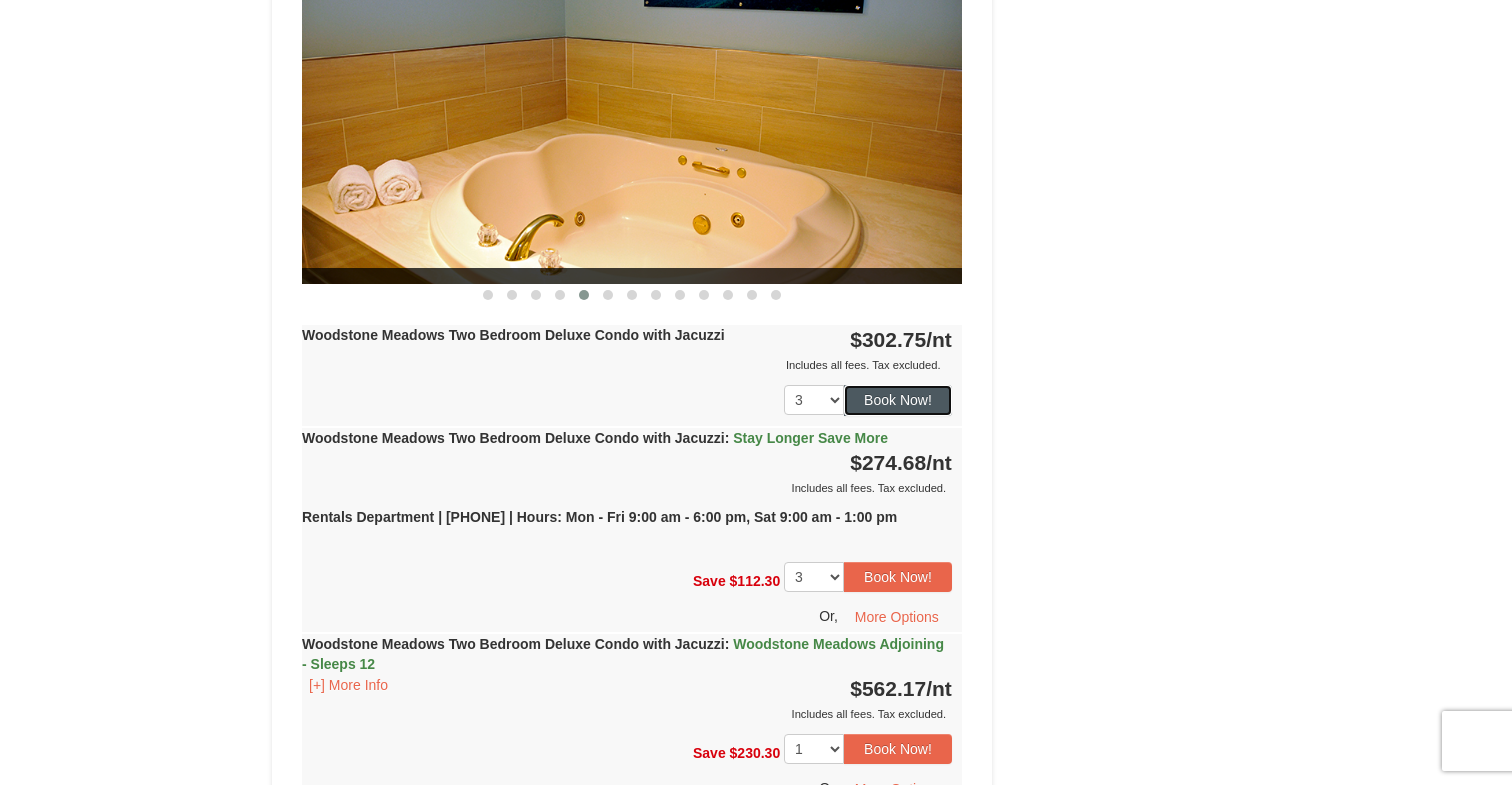click on "Book Now!" at bounding box center (898, 400) 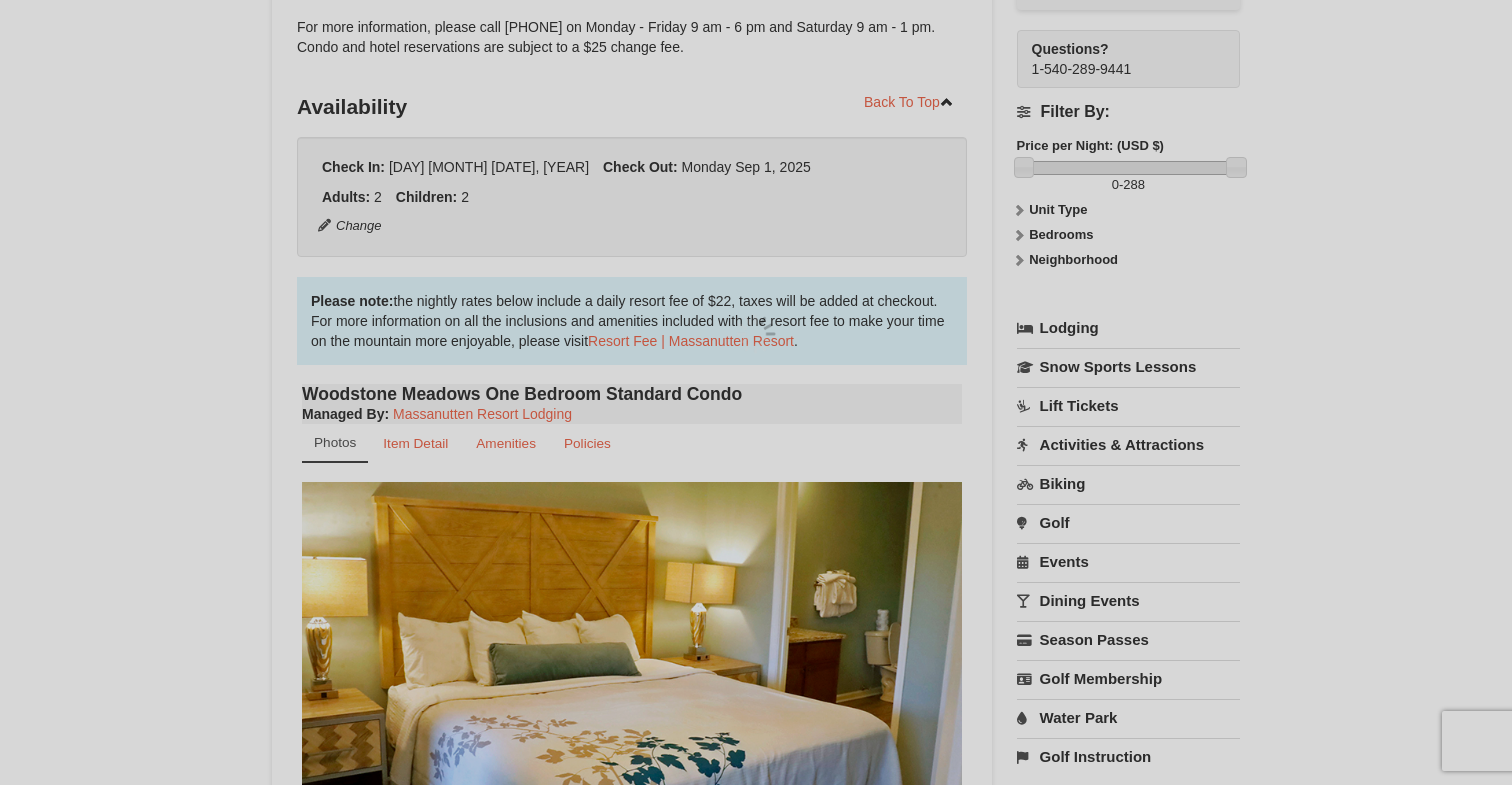 scroll, scrollTop: 195, scrollLeft: 0, axis: vertical 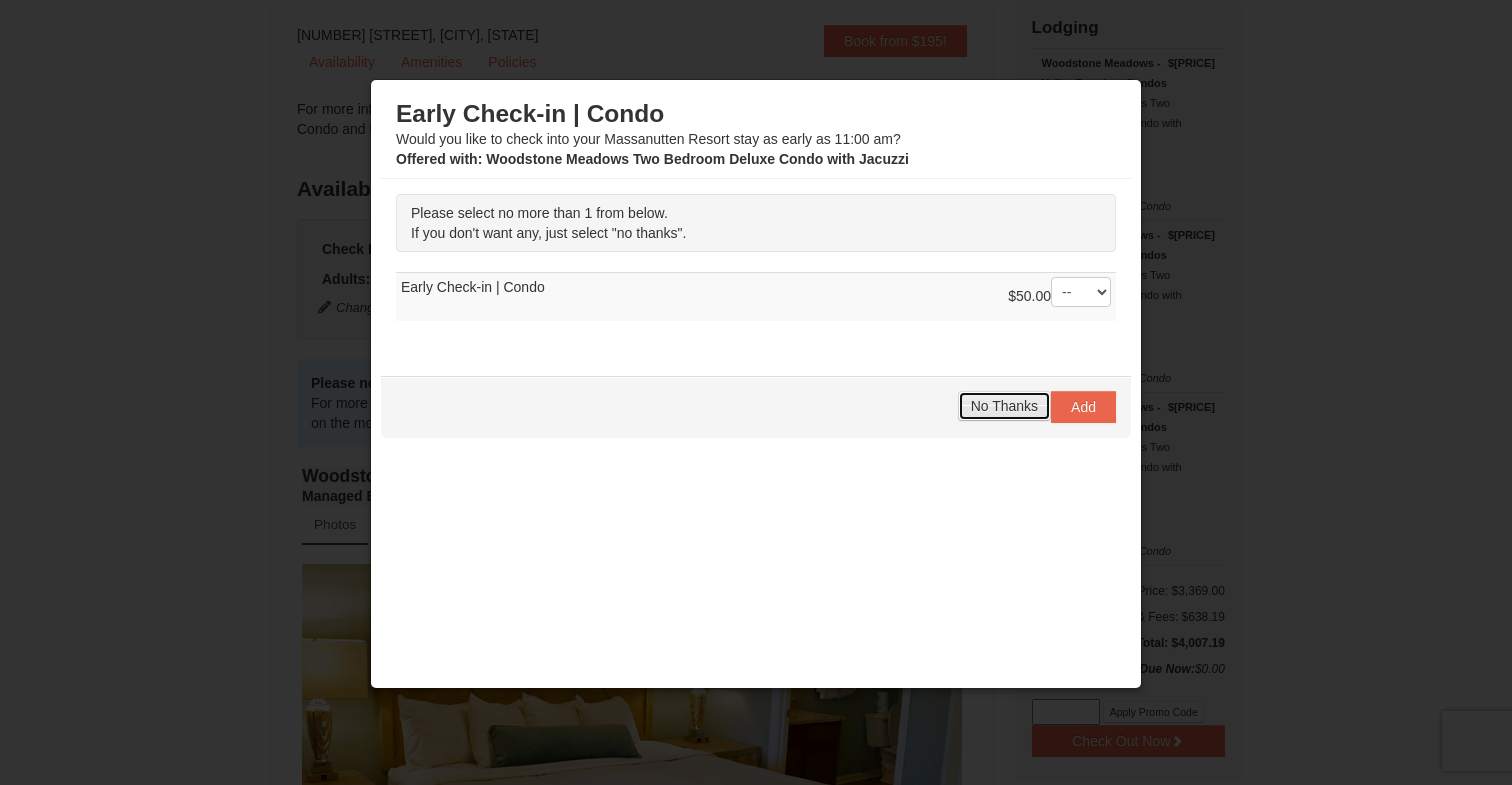 click on "No Thanks" at bounding box center [1004, 406] 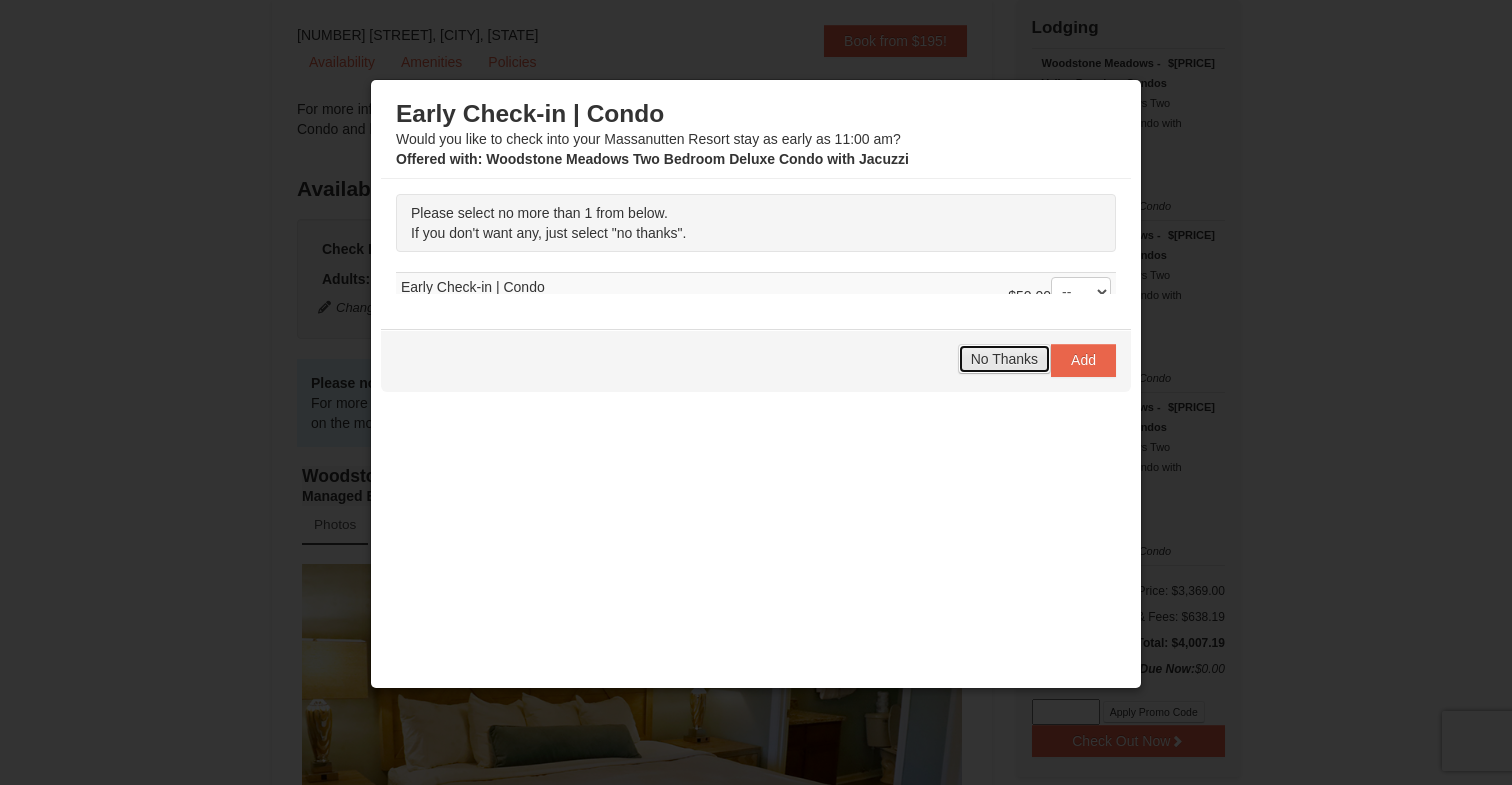 click on "No Thanks" at bounding box center (1004, 359) 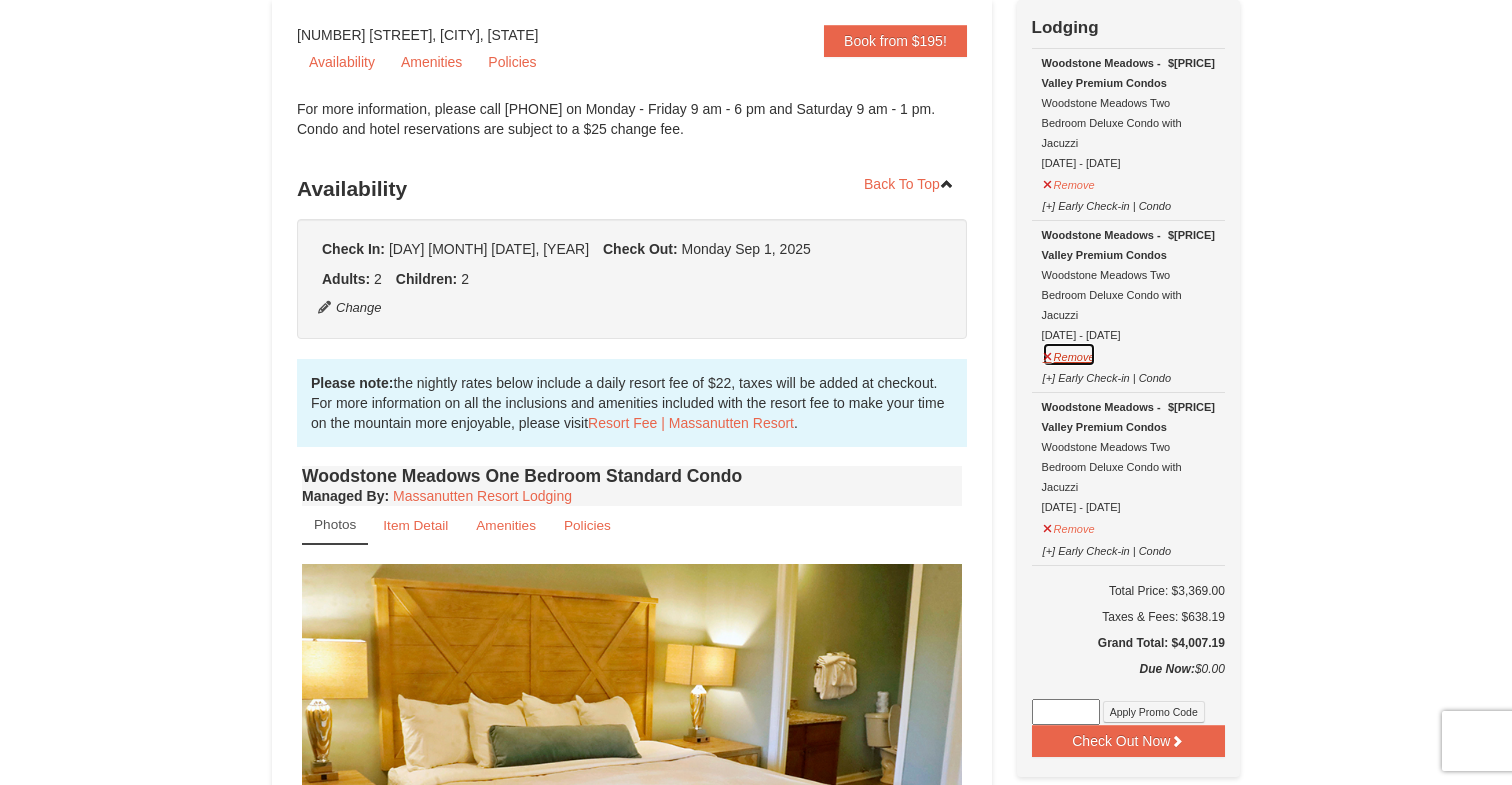 click on "Remove" at bounding box center [1069, 354] 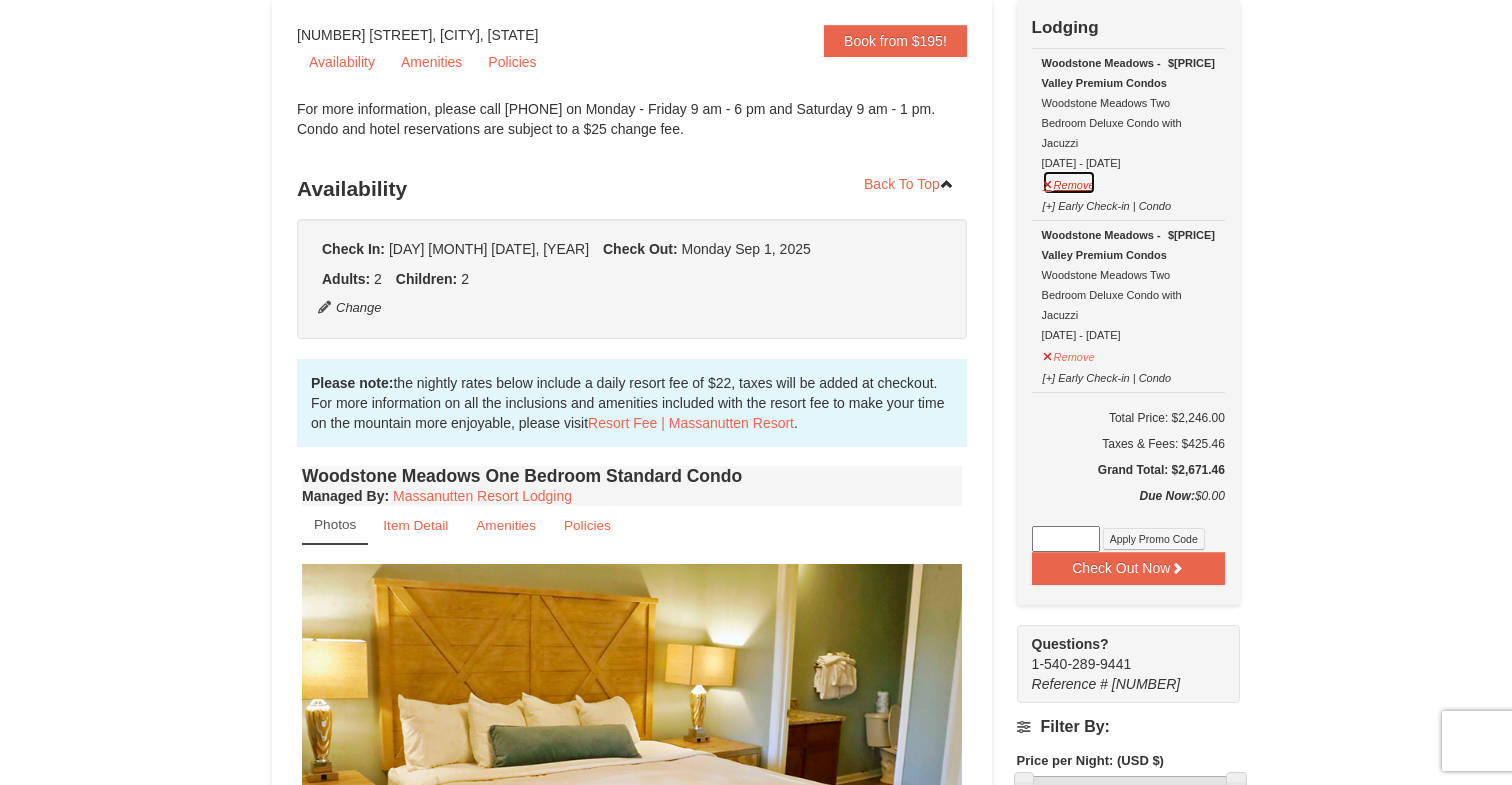 click on "Remove" at bounding box center (1069, 182) 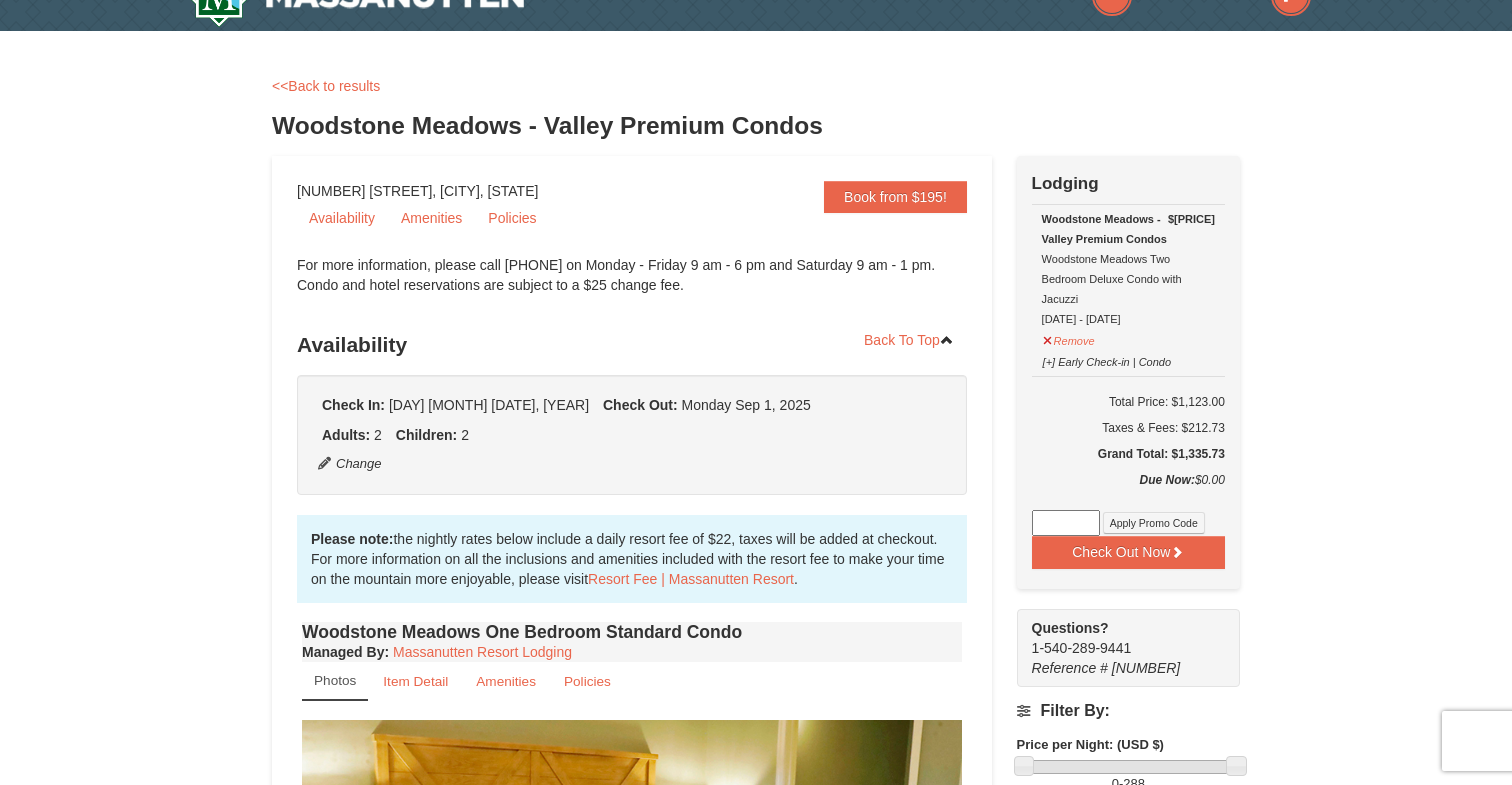 scroll, scrollTop: 0, scrollLeft: 0, axis: both 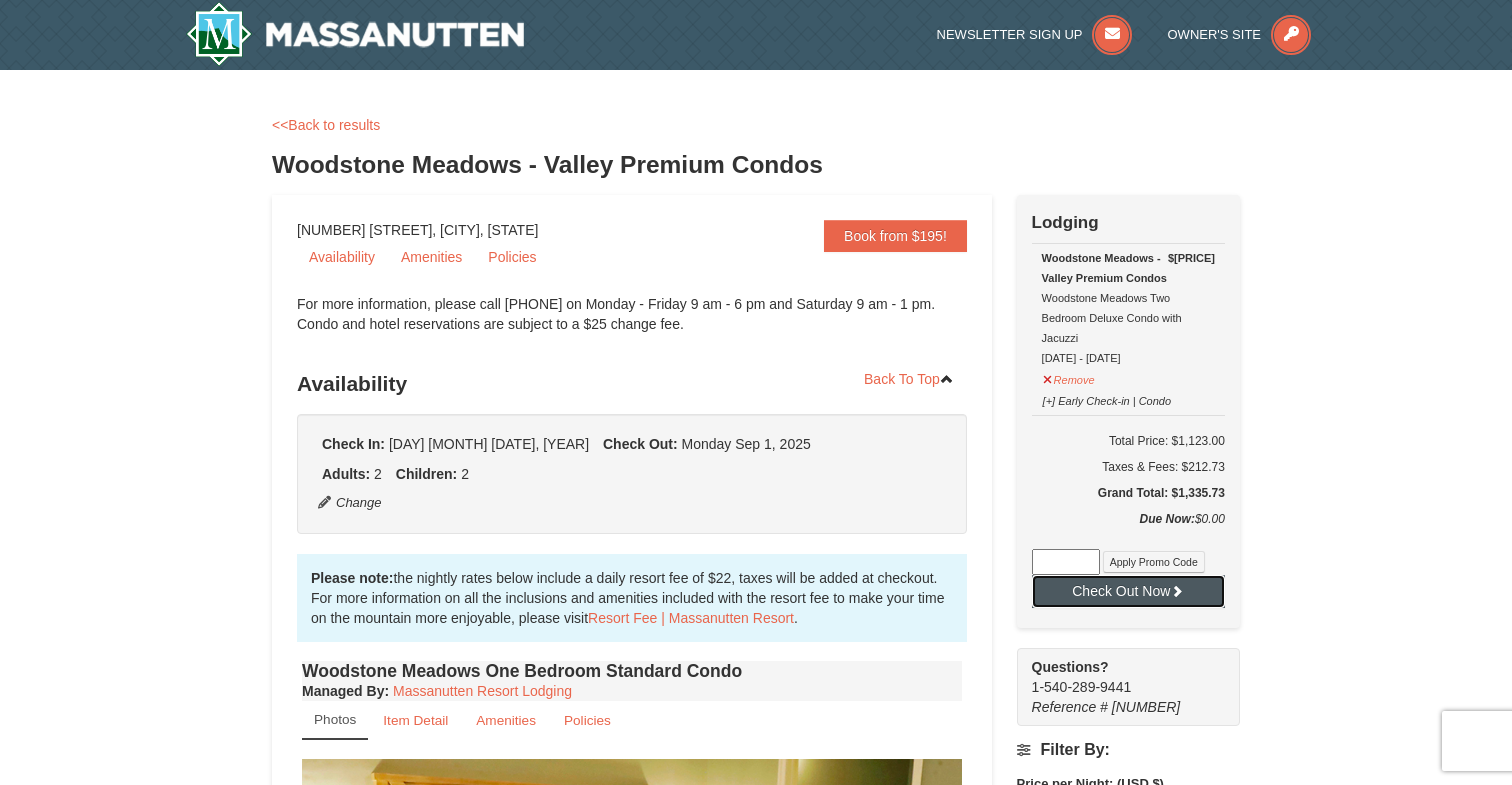 click on "Check Out Now" at bounding box center (1128, 591) 